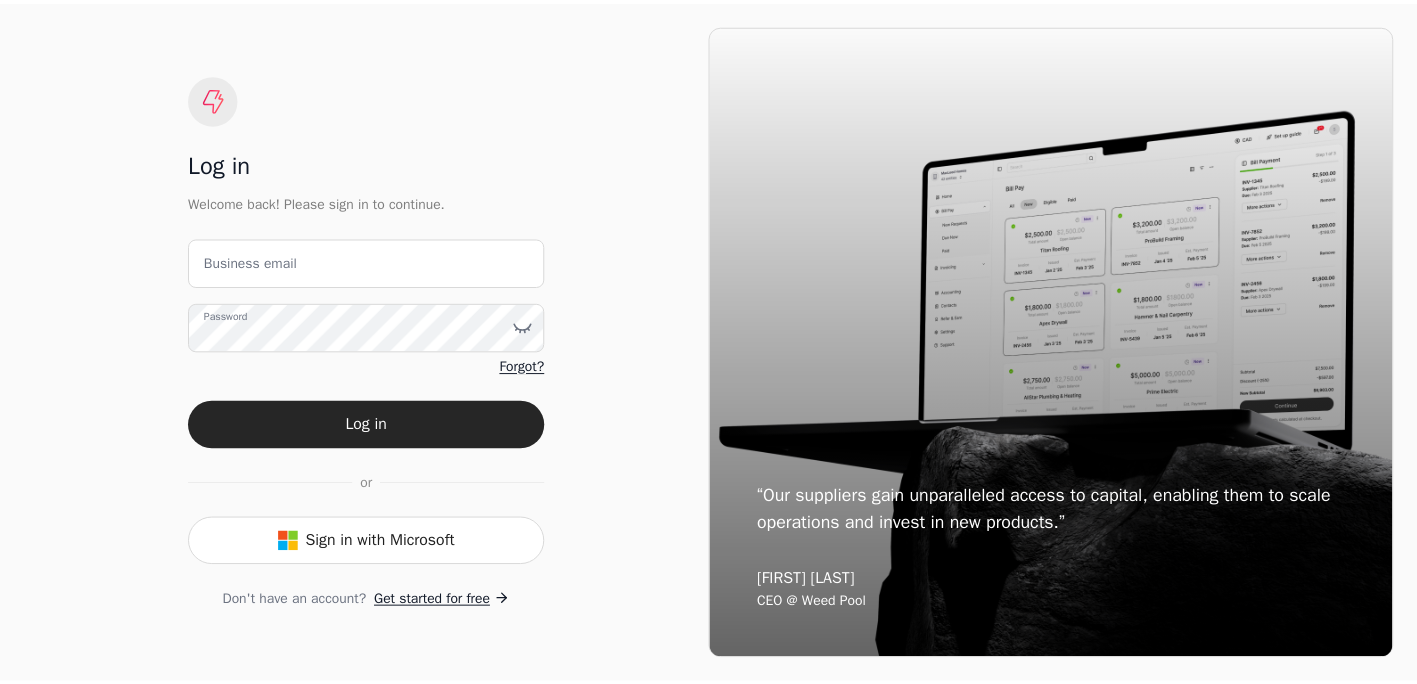 scroll, scrollTop: 0, scrollLeft: 0, axis: both 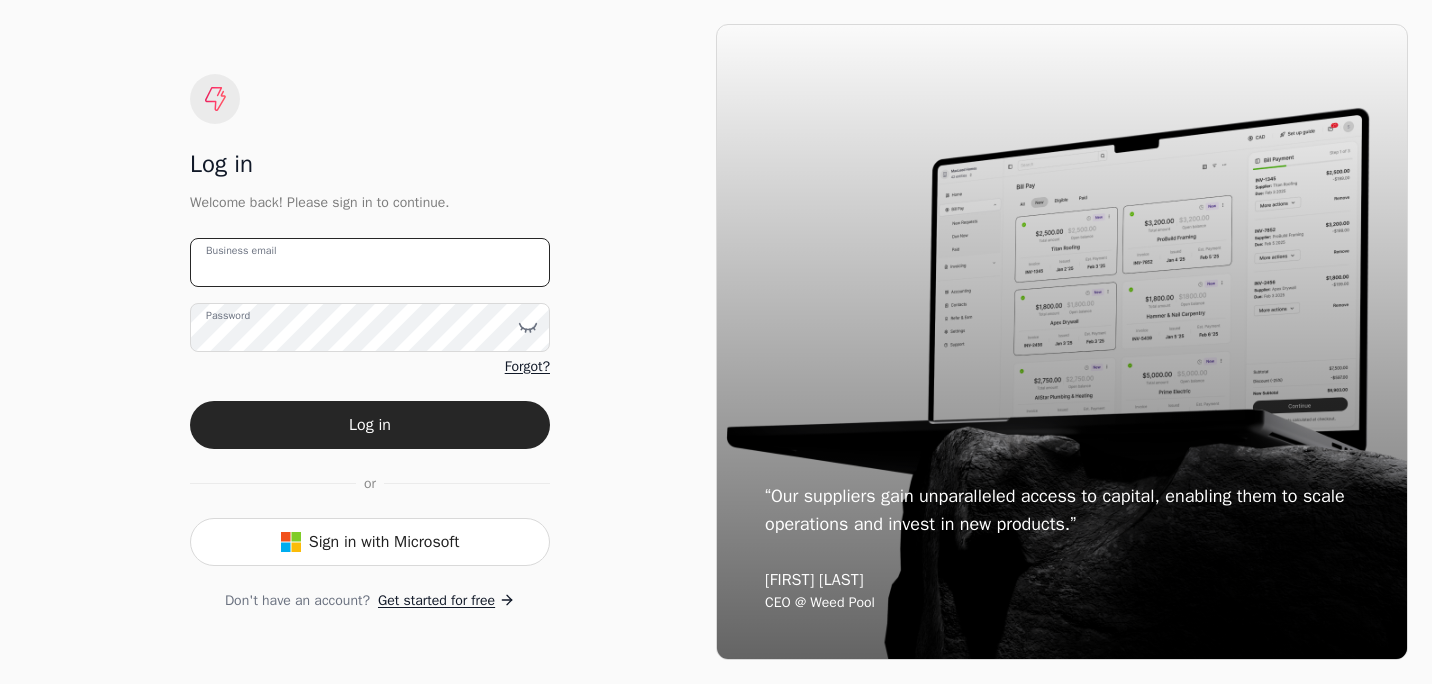 type on "[EMAIL]" 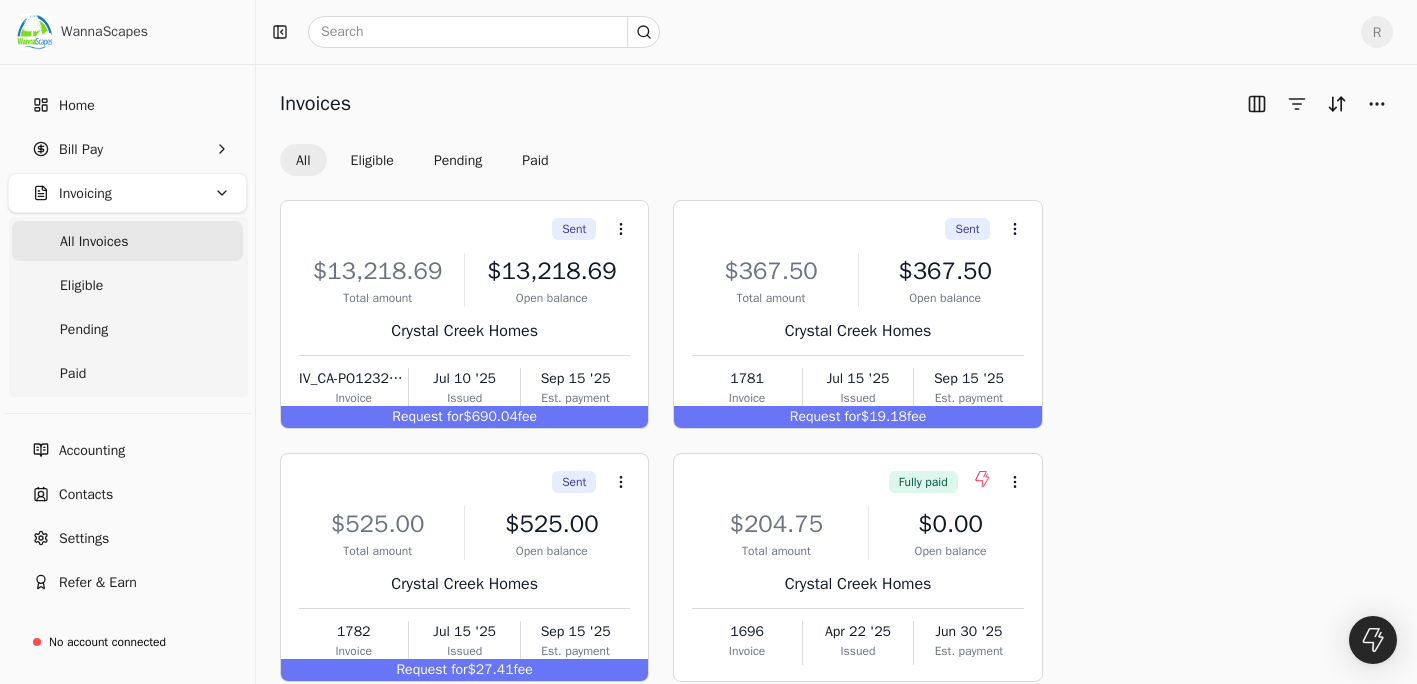 click on "Invoices" at bounding box center (836, 104) 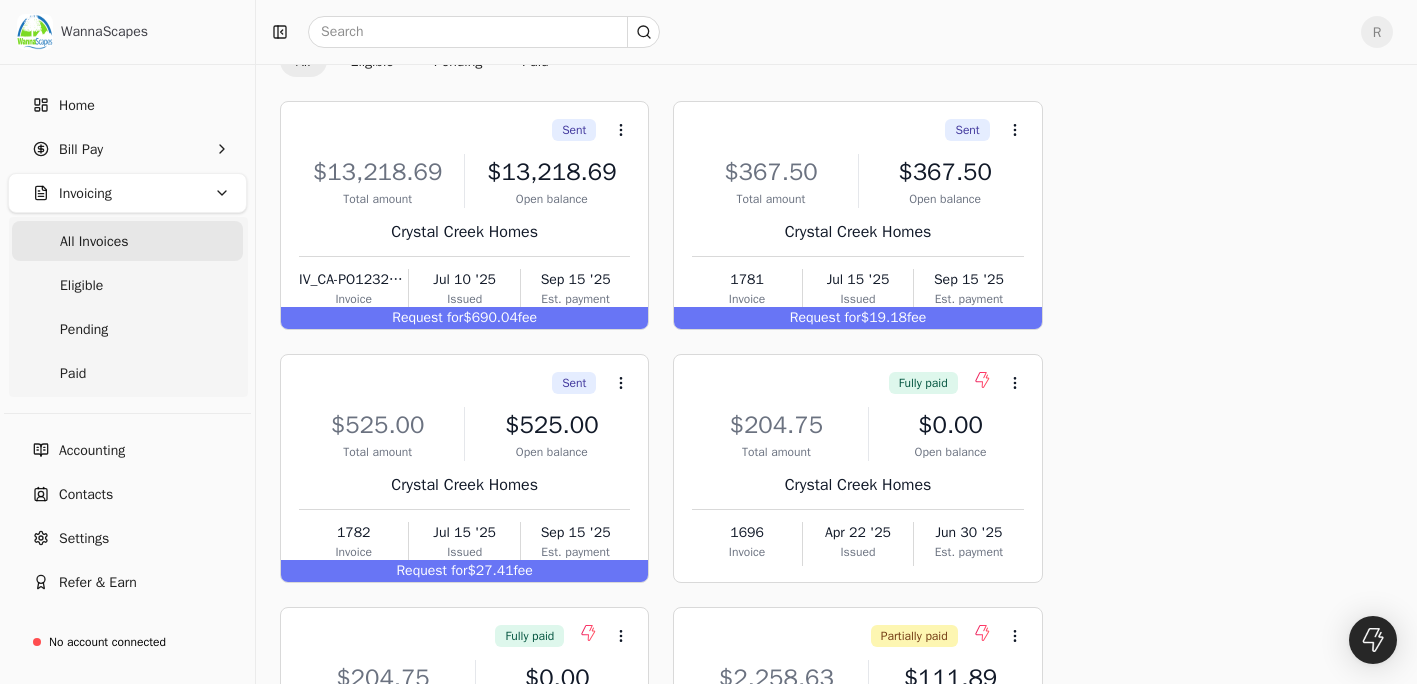 scroll, scrollTop: 100, scrollLeft: 0, axis: vertical 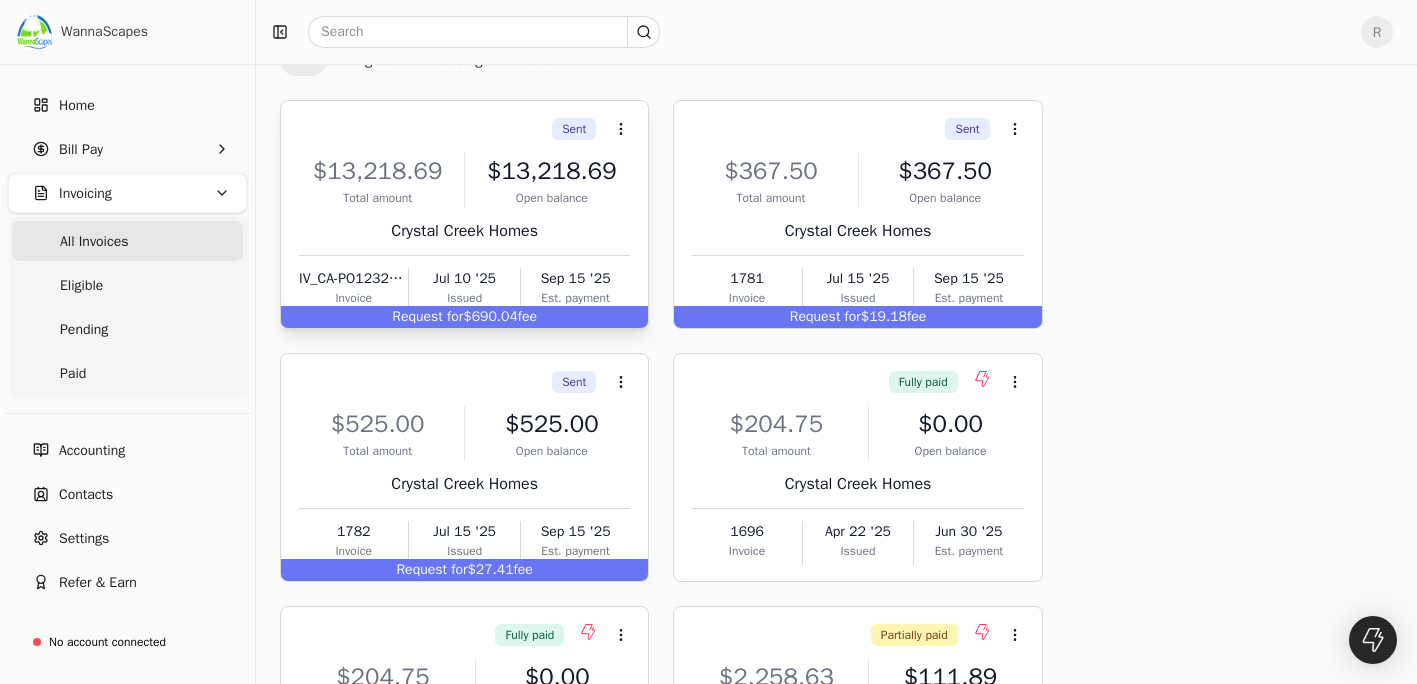 click on "$13,218.69" at bounding box center [377, 171] 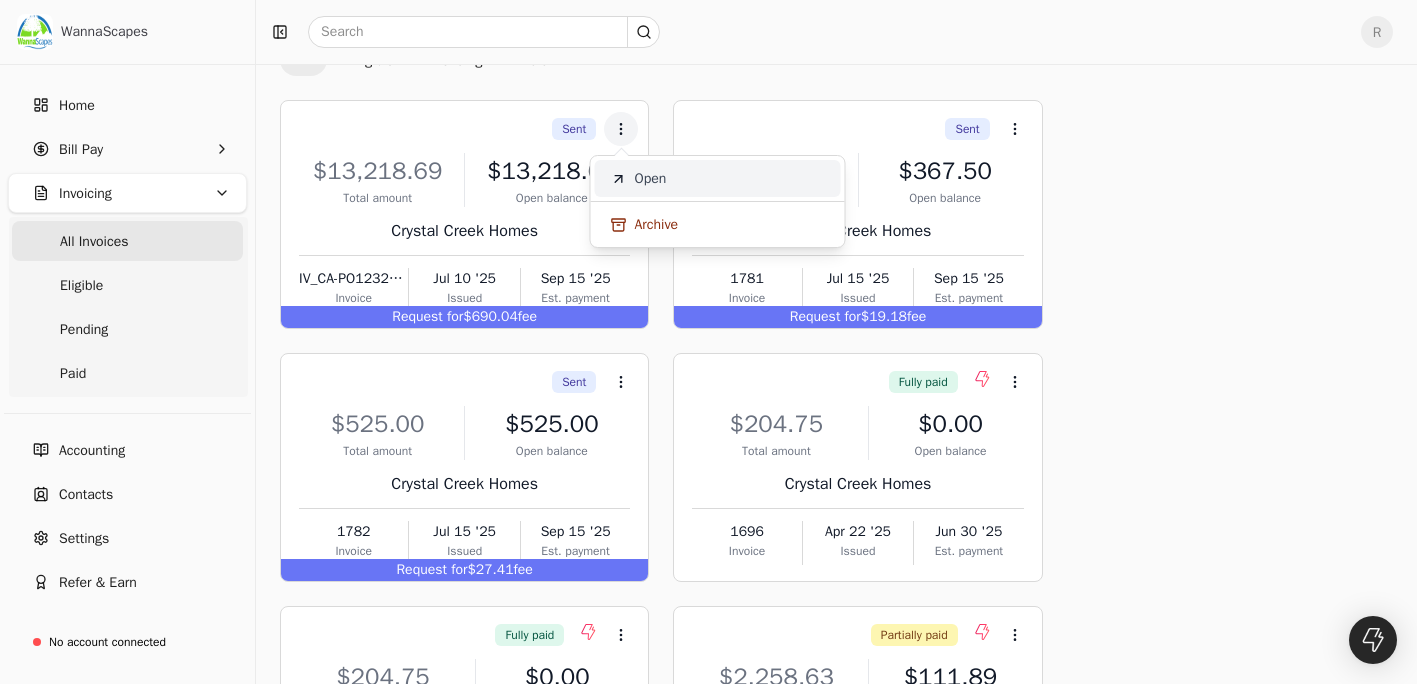 click on "Open" at bounding box center [651, 178] 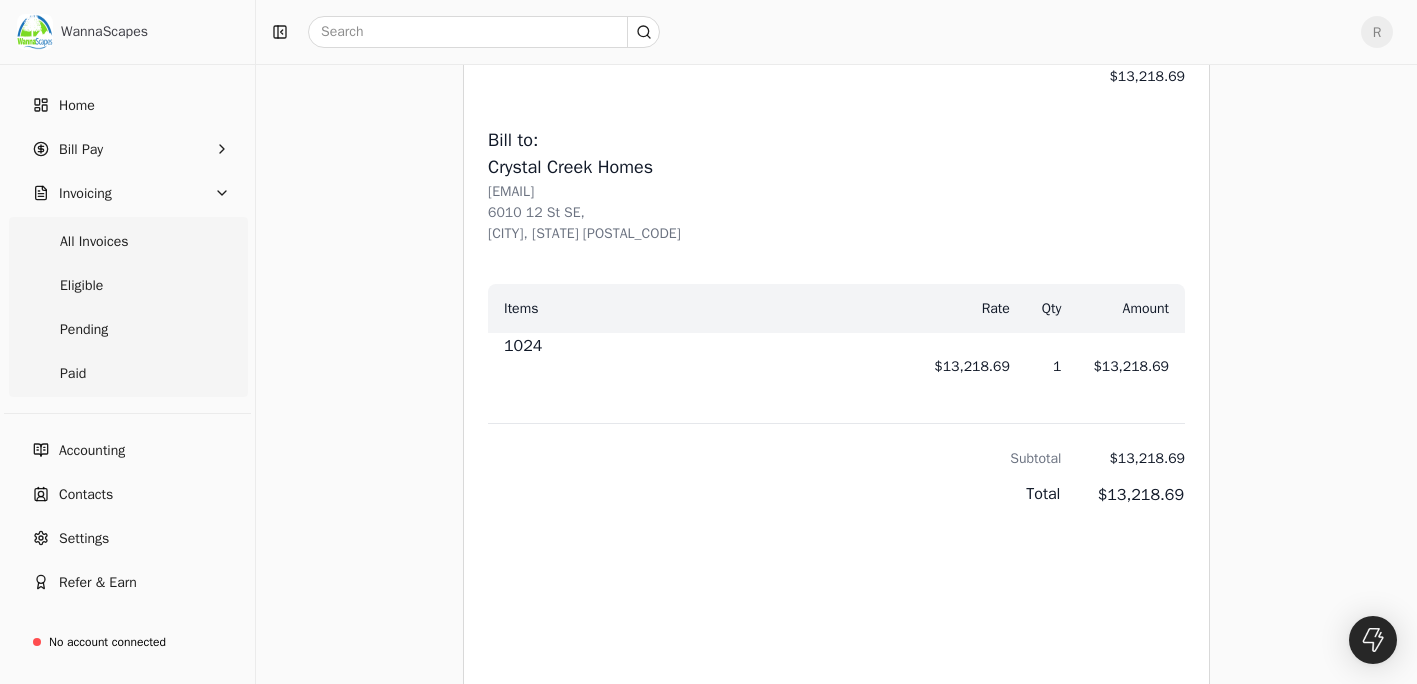 scroll, scrollTop: 800, scrollLeft: 0, axis: vertical 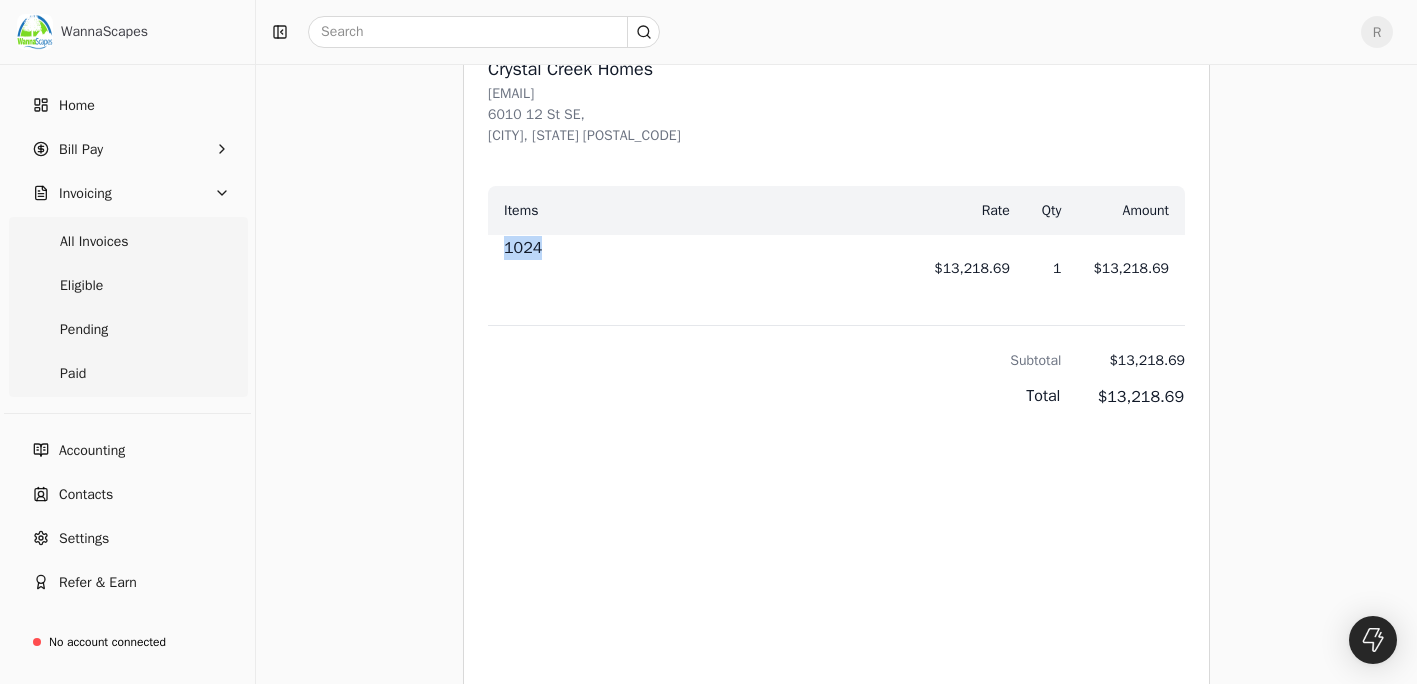 drag, startPoint x: 537, startPoint y: 252, endPoint x: 497, endPoint y: 258, distance: 40.4475 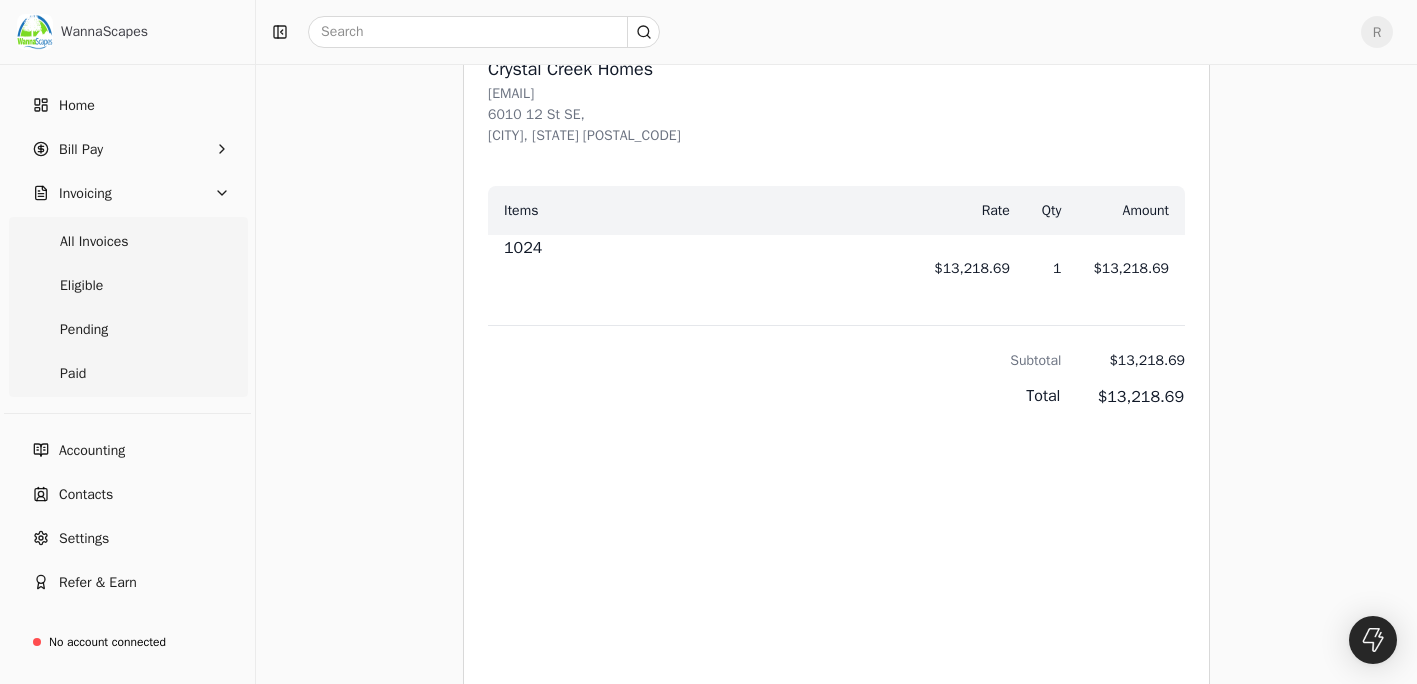drag, startPoint x: 497, startPoint y: 258, endPoint x: 689, endPoint y: 290, distance: 194.6484 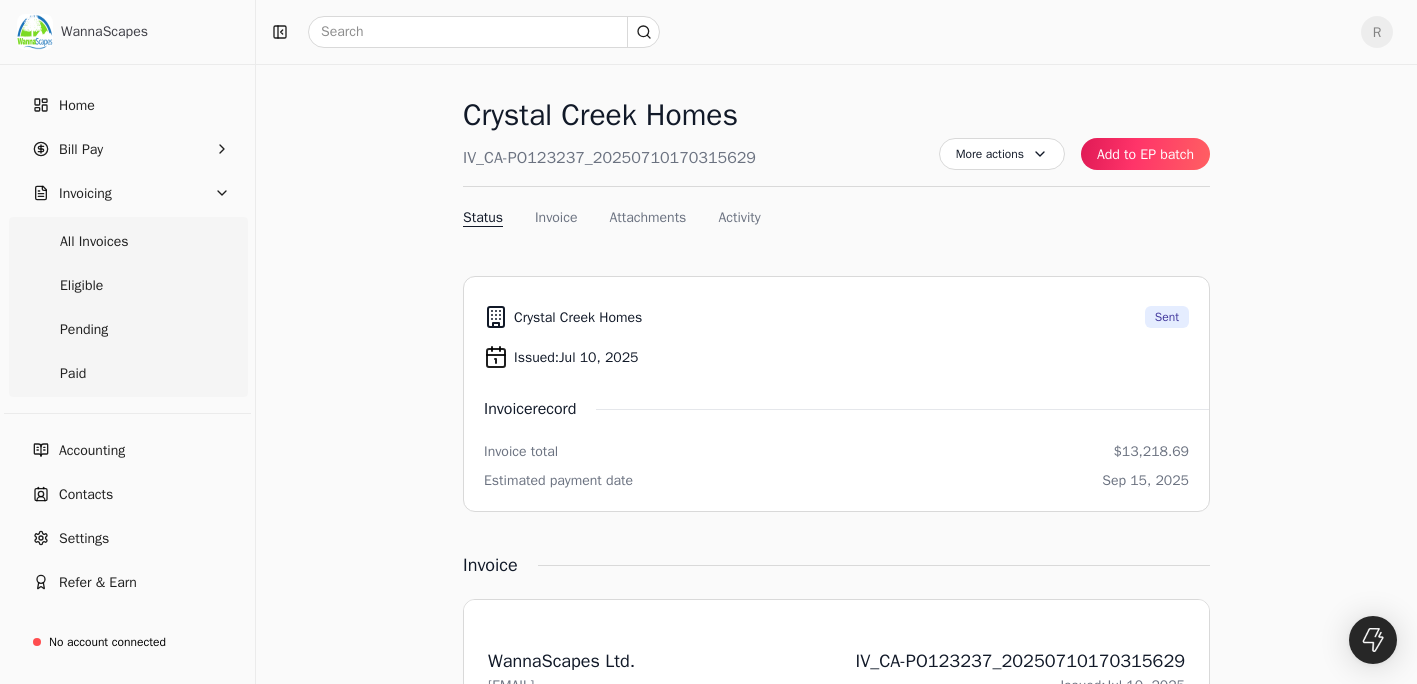 scroll, scrollTop: 0, scrollLeft: 0, axis: both 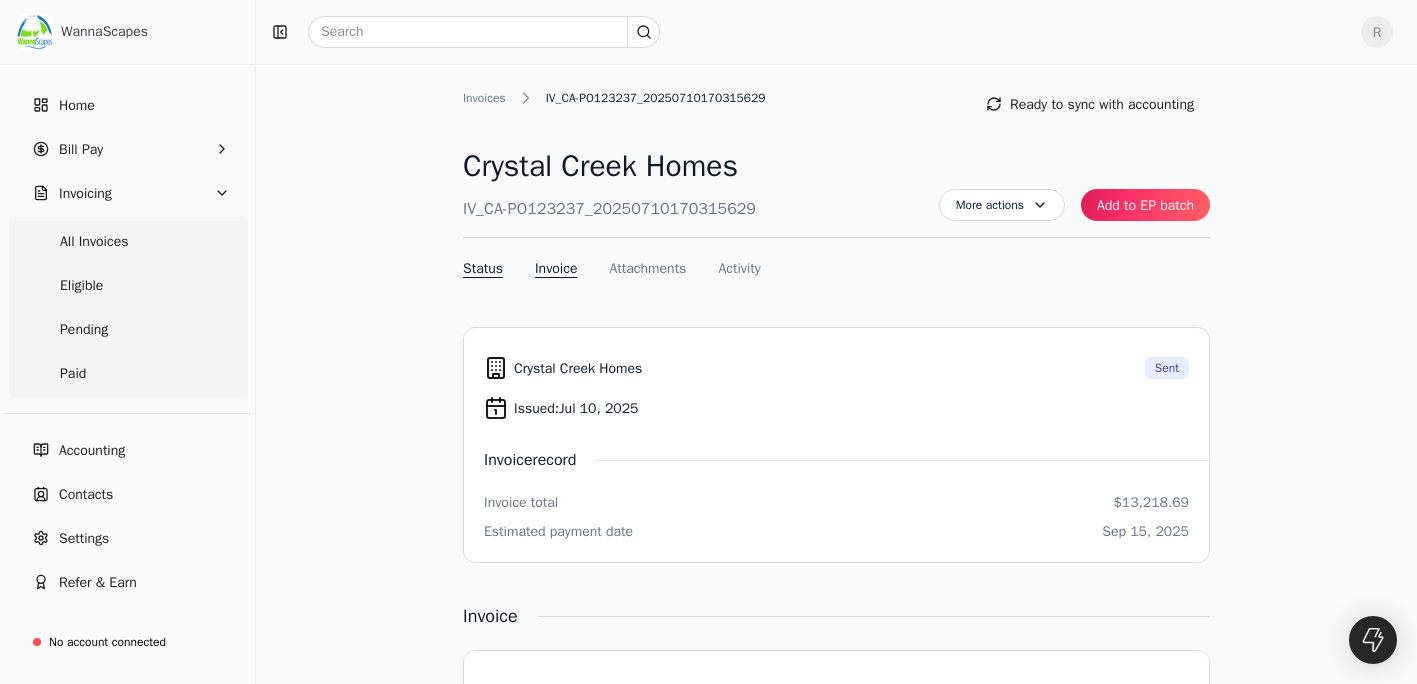 click on "Invoice" at bounding box center (556, 268) 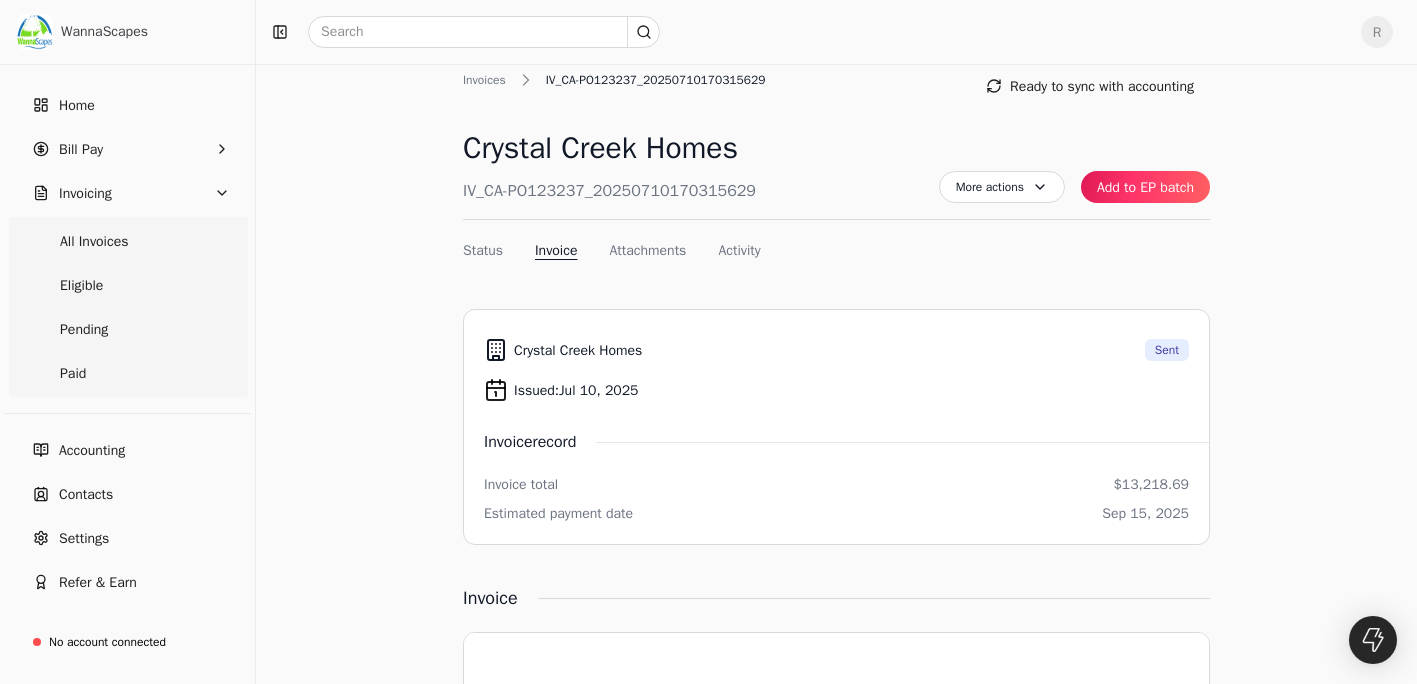 scroll, scrollTop: 0, scrollLeft: 0, axis: both 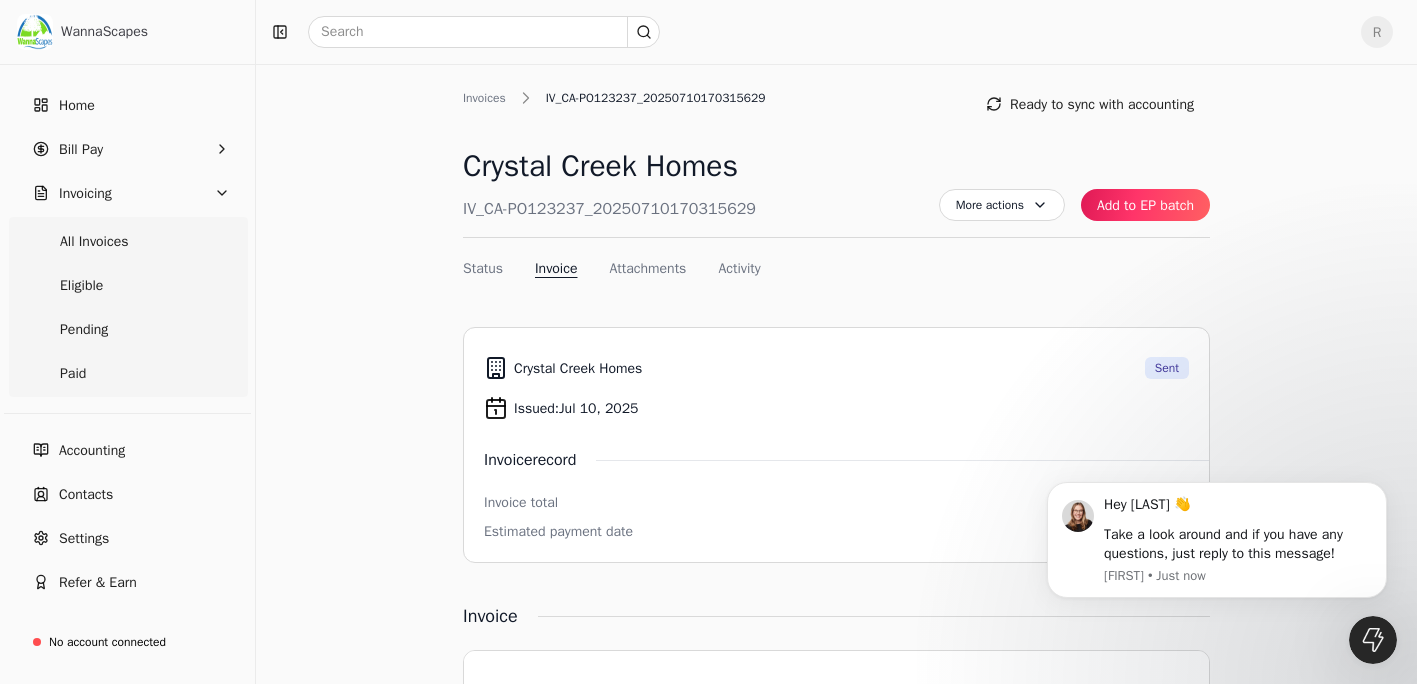 click on "Invoice IV_CA-PO123237_20250710170315629 Added to EP batch. Status: Invoice Attachments Activity Crystal Creek Homes Sent Issued: Jul 10, 2025 Invoice record Invoice total $13,218.69 Estimated payment date Sep 15, 2025 Invoice From: WannaScapes Ltd. [EMAIL] [CITY], [STATE] [POSTAL_CODE] IV_CA-PO123237_20250710170315629 Issued: Jul 10, 2025 Due: Sep 08, 2025 $13,218.69 Bill to: Crystal Creek Homes [EMAIL] 6010 12 St SE, [CITY], [STATE] Items Rate Qty Amount 1024 $13,218.69 1 $13,218.69 Subtotal Subtotal $13,218.69 Total Total $13,218.69 Attachments Upload file No file chosen Activity No activity found" at bounding box center (836, 1022) 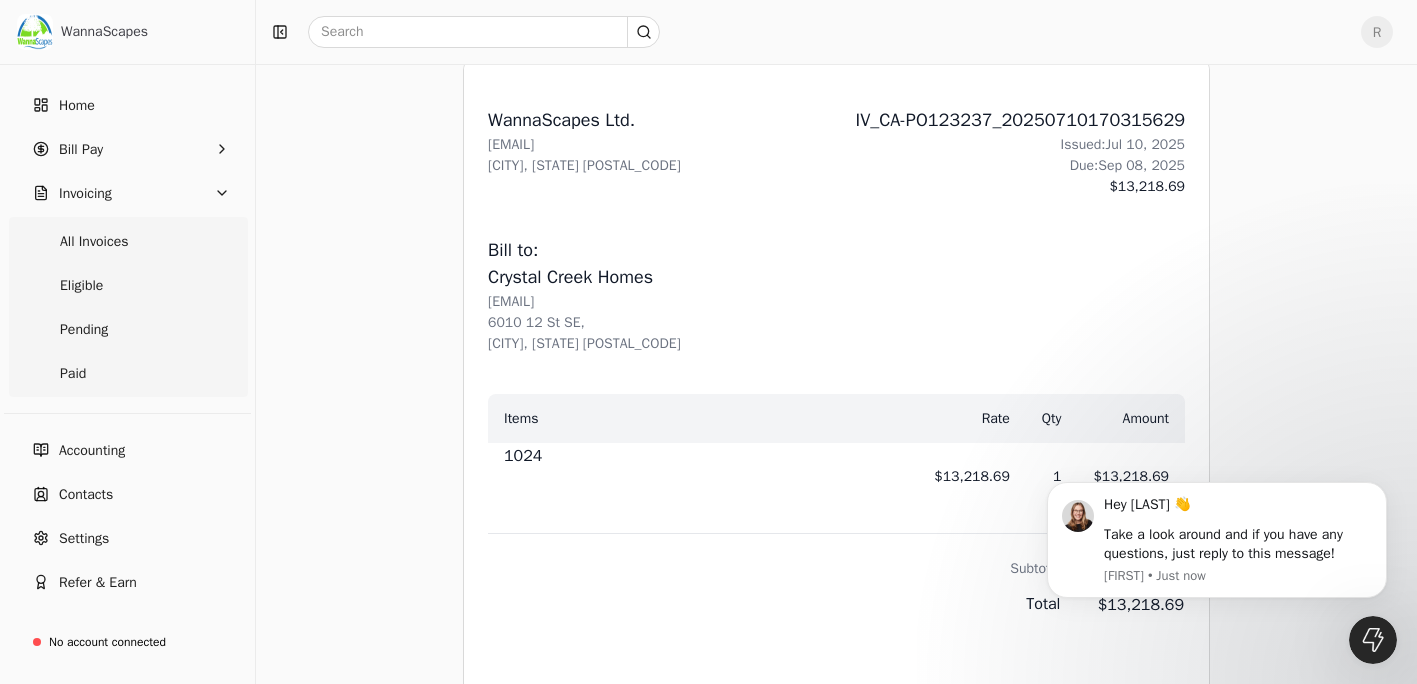 scroll, scrollTop: 600, scrollLeft: 0, axis: vertical 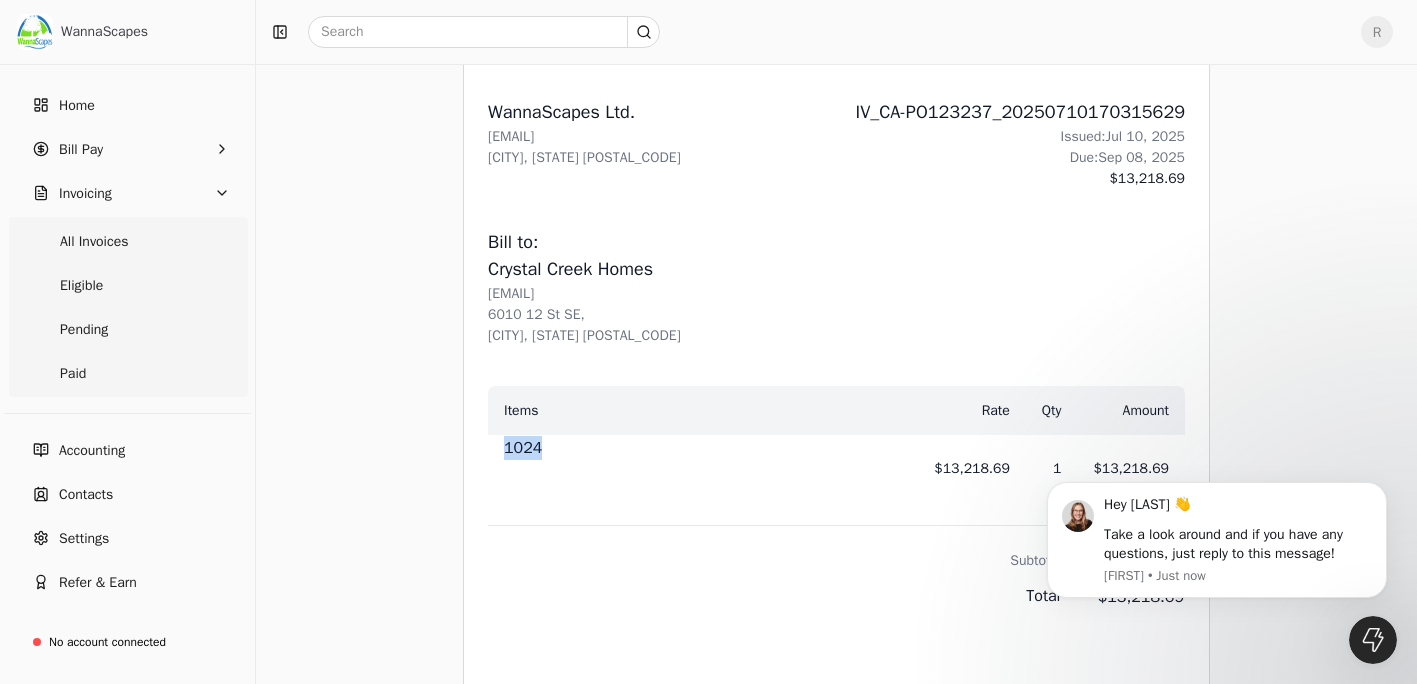 drag, startPoint x: 539, startPoint y: 448, endPoint x: 501, endPoint y: 460, distance: 39.849716 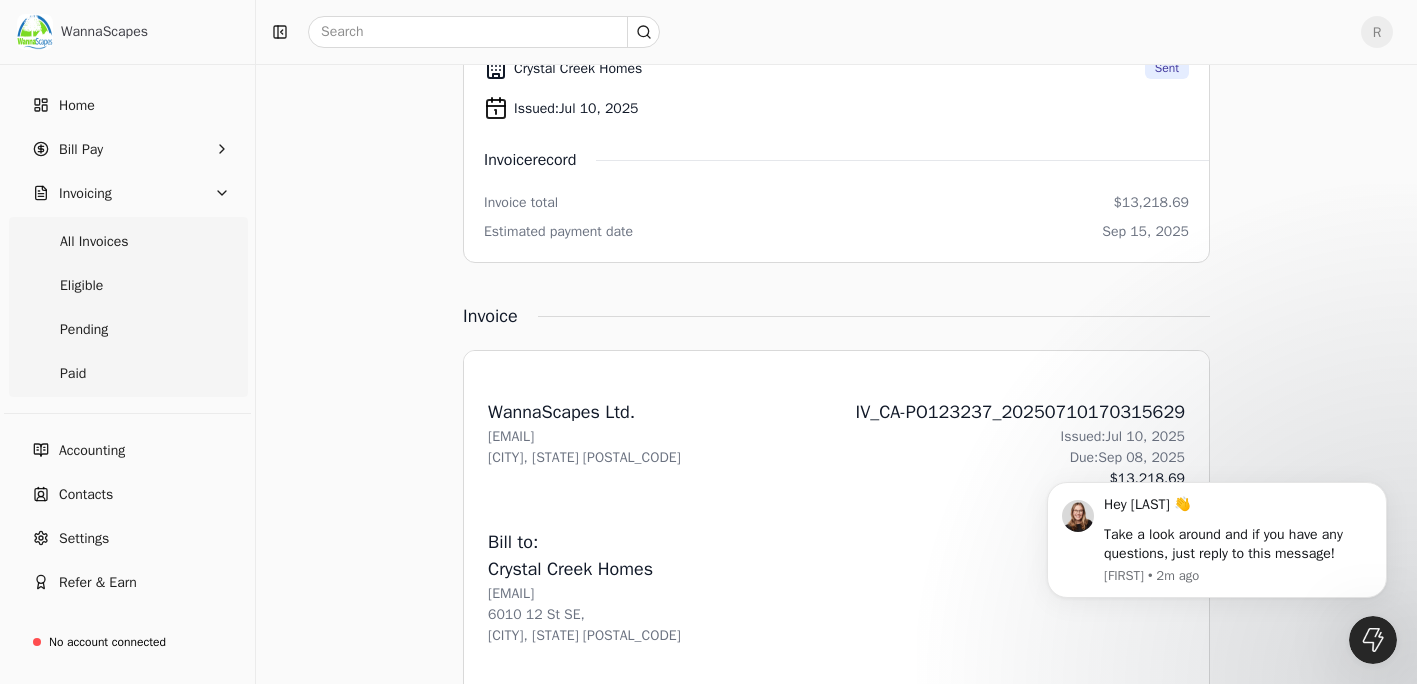 scroll, scrollTop: 0, scrollLeft: 0, axis: both 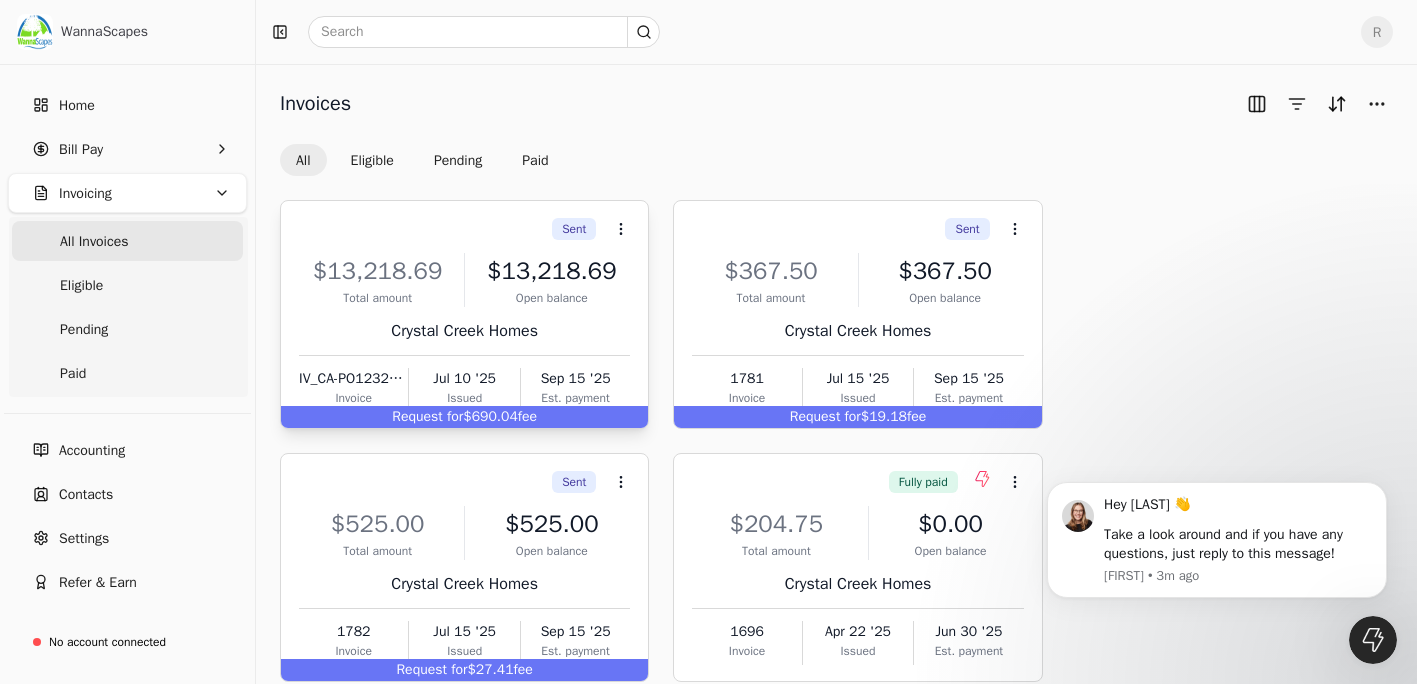 click on "IV_CA-PO123237_20250710170315629" at bounding box center [353, 378] 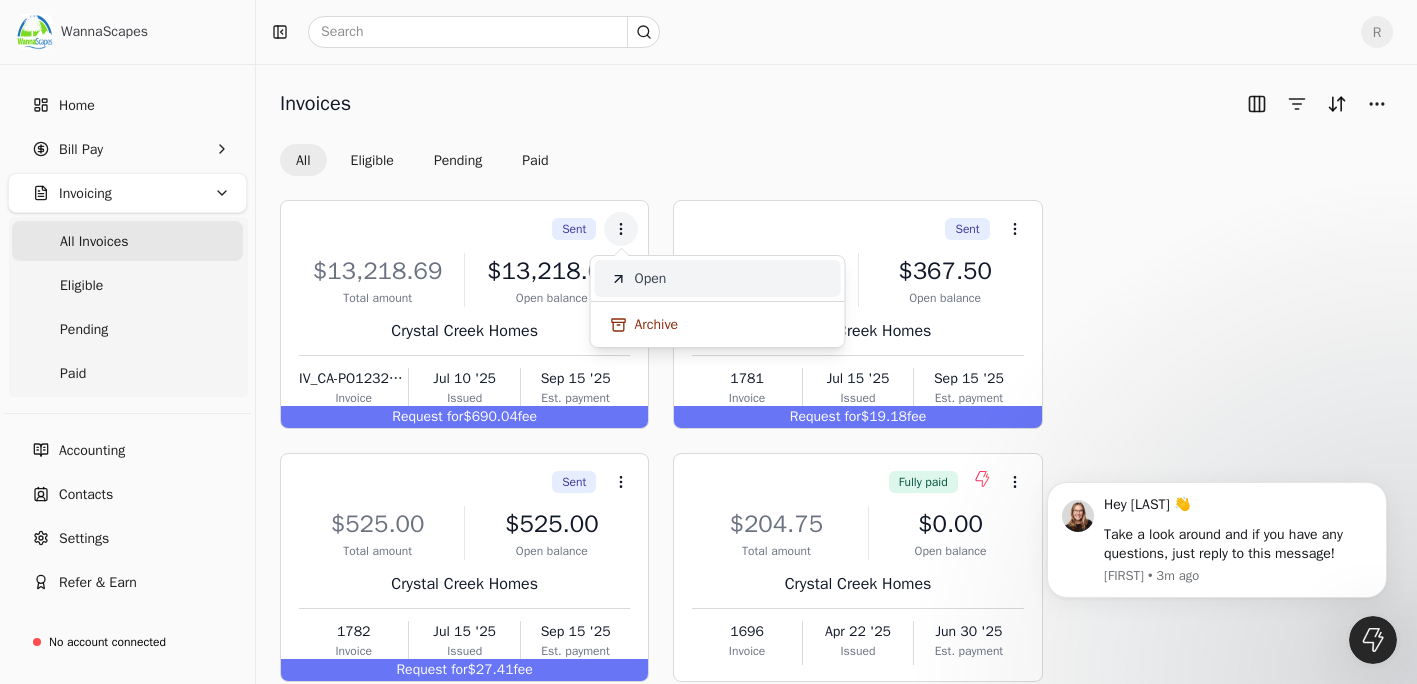click on "Open" at bounding box center (718, 278) 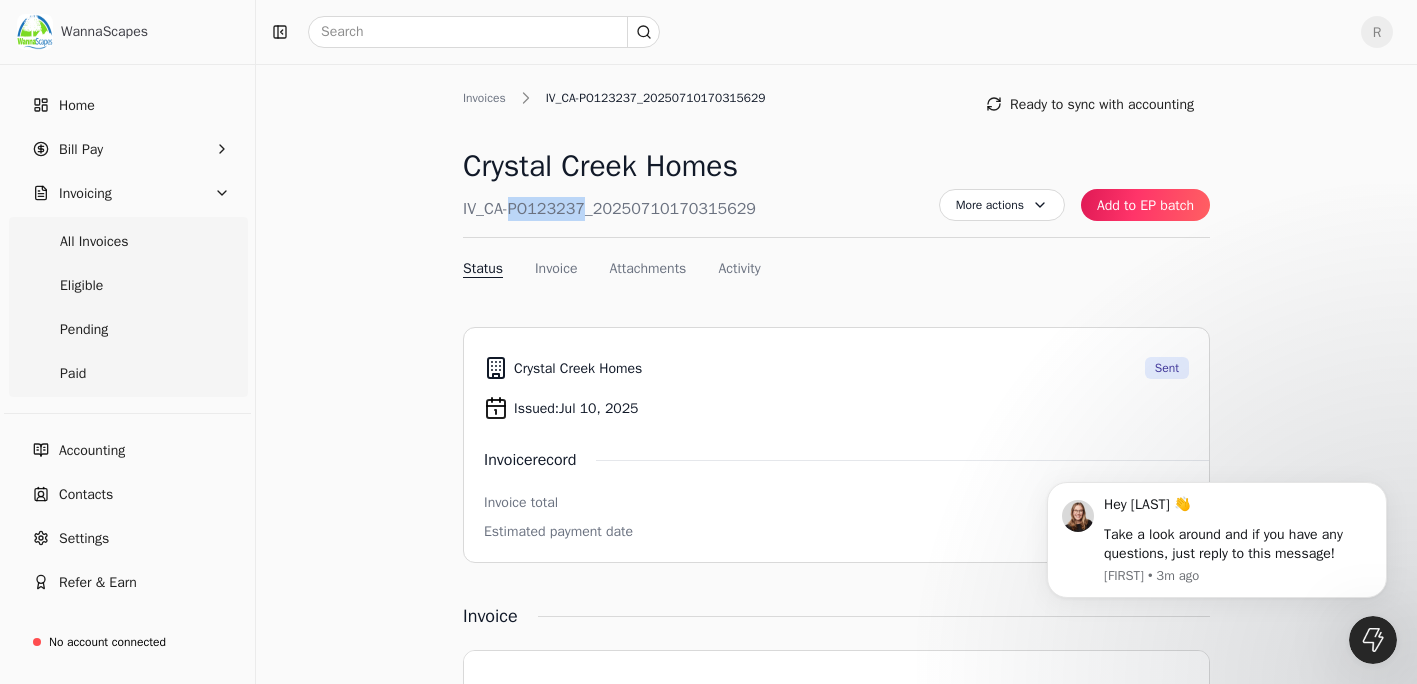 drag, startPoint x: 581, startPoint y: 207, endPoint x: 510, endPoint y: 213, distance: 71.25307 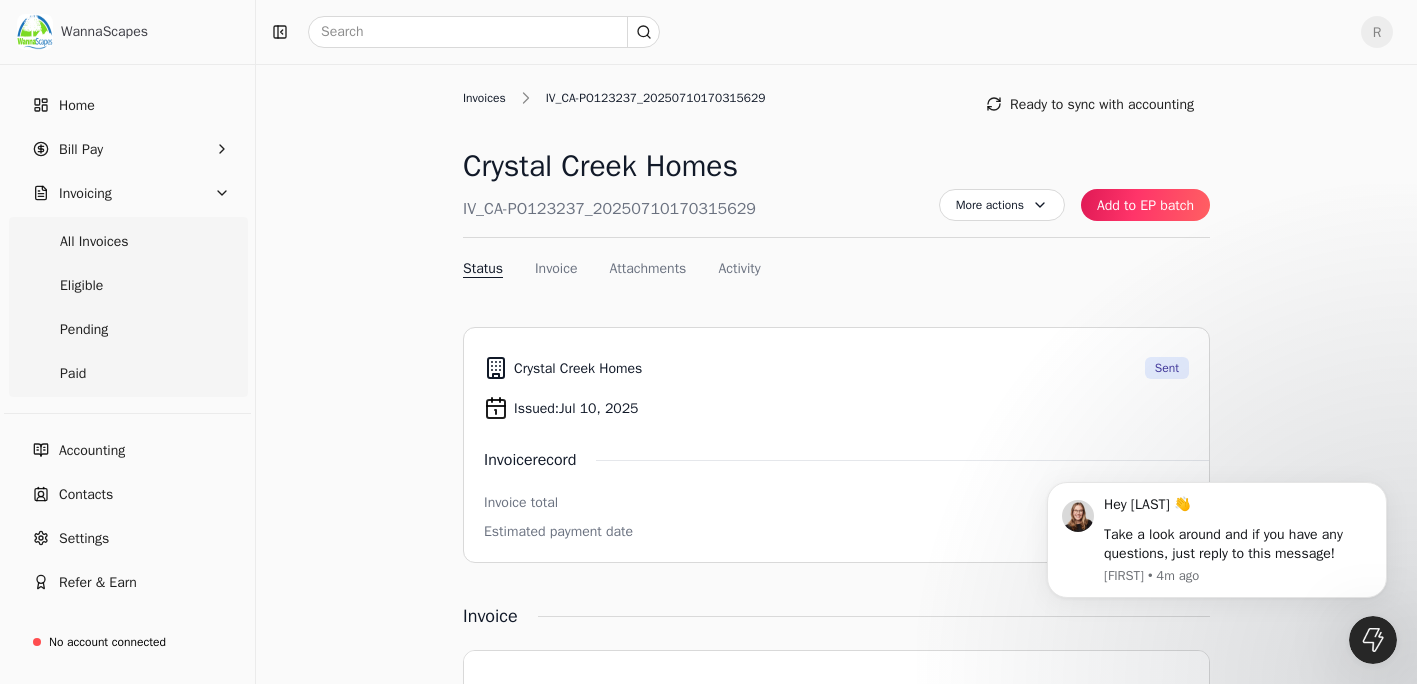 click on "Invoices" at bounding box center [489, 98] 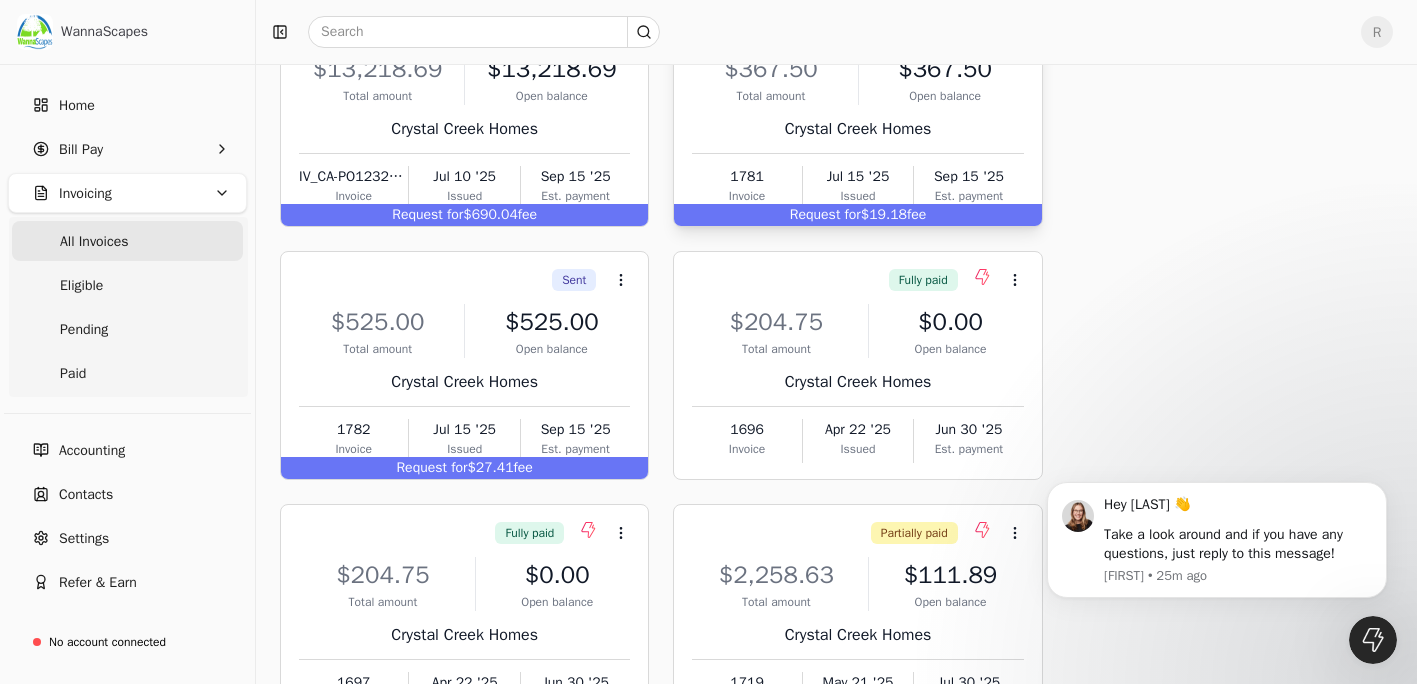 scroll, scrollTop: 0, scrollLeft: 0, axis: both 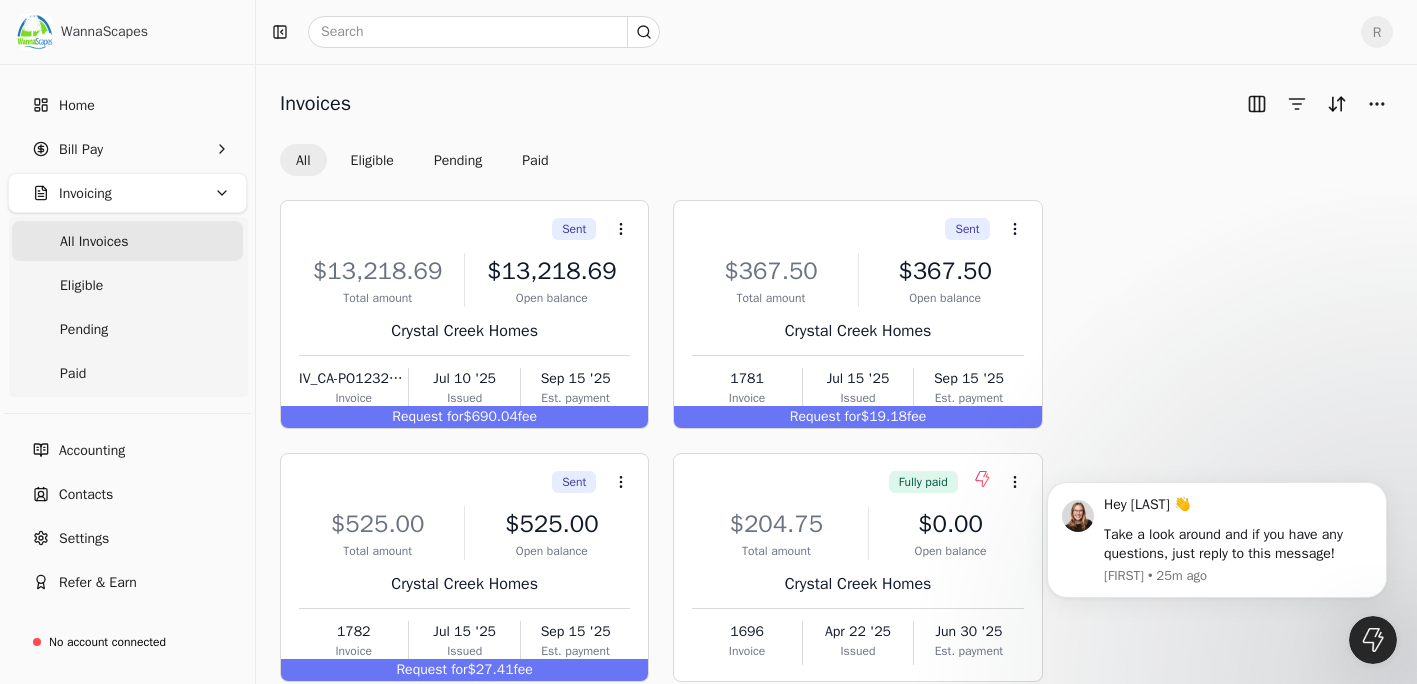 click on "Invoices" at bounding box center (836, 104) 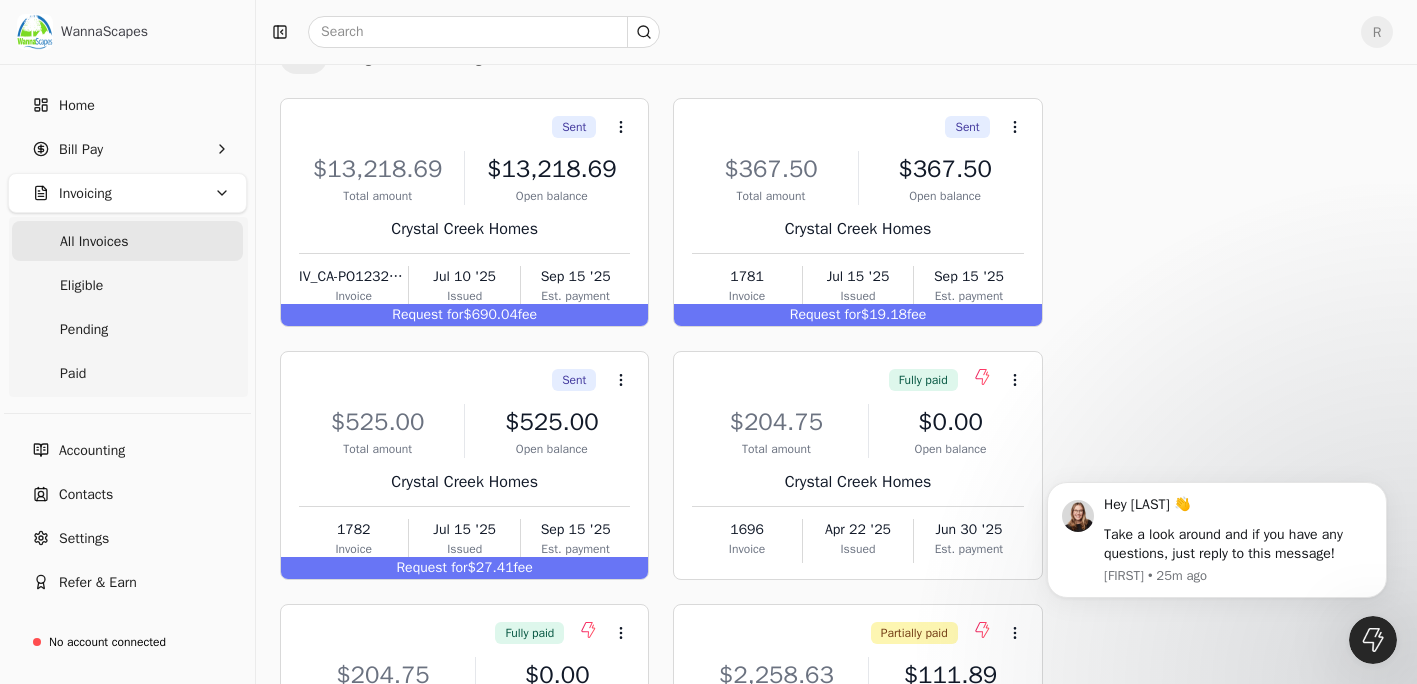 scroll, scrollTop: 100, scrollLeft: 0, axis: vertical 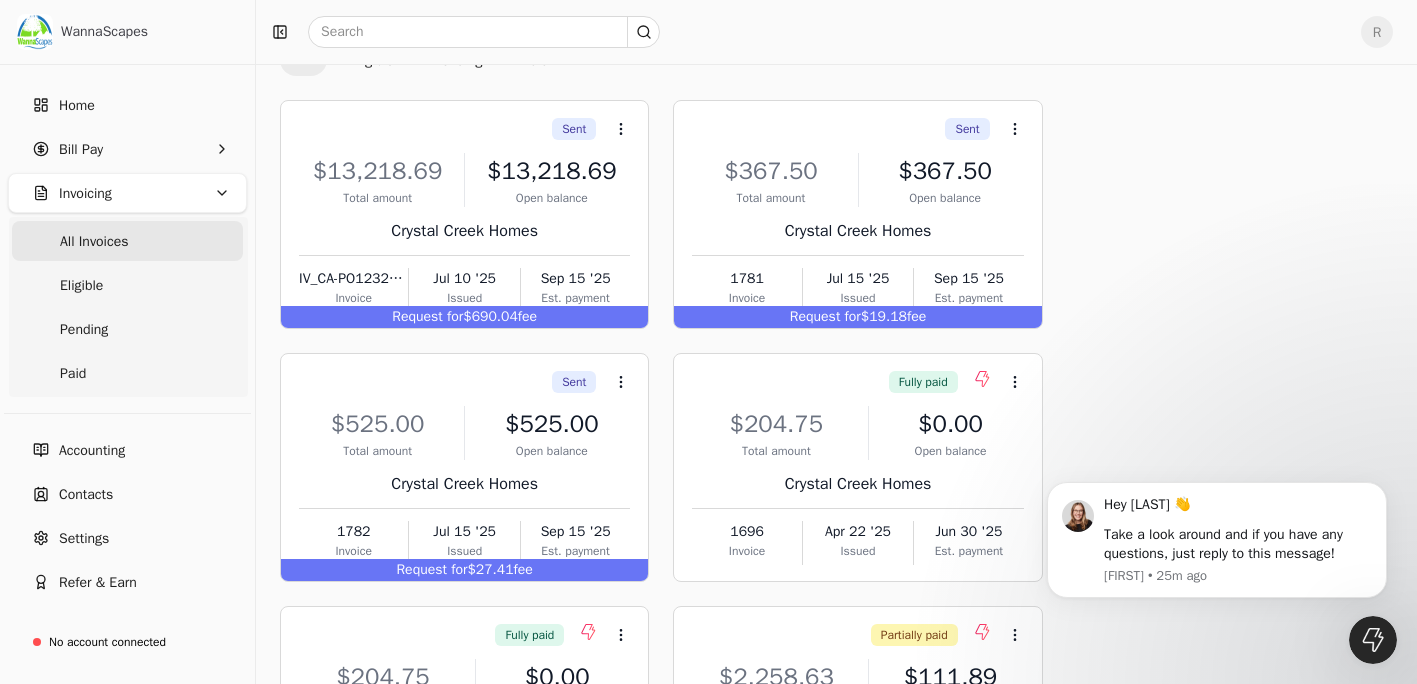 click on "Sent Context Menu Button $13,218.69 Total amount $13,218.69 Open balance Crystal Creek Homes IV_CA-PO123237_20250710170315629 Invoice Jul 10 '25 Issued Sep 15 '25 Est. payment Request for $690.04 fee Sent Context Menu Button $367.50 Total amount $367.50 Open balance Crystal Creek Homes 1781 Invoice Jul 15 '25 Issued Sep 15 '25 Est. payment Request for $19.18 fee Sent Context Menu Button $525.00 Total amount $525.00 Open balance Crystal Creek Homes 1782 Invoice Jul 15 '25 Issued Sep 15 '25 Est. payment Request for $27.41 fee Fully paid Context Menu Button $204.75 Total amount $0.00 Open balance Crystal Creek Homes 1696 Invoice Apr 22 '25 Issued Jun 30 '25 Est. payment Fully paid Context Menu Button $204.75 Total amount $0.00 Open balance Crystal Creek Homes 1697 Invoice Apr 22 '25 Issued Jun 30 '25 Est. payment Partially paid Context Menu Button $2,258.63 Total amount $111.89 Open balance Crystal Creek Homes 1719 Invoice May 21 '25 Issued Jul 30 '25 Est. payment Partially paid Context Menu Button $262.50" at bounding box center [836, 720] 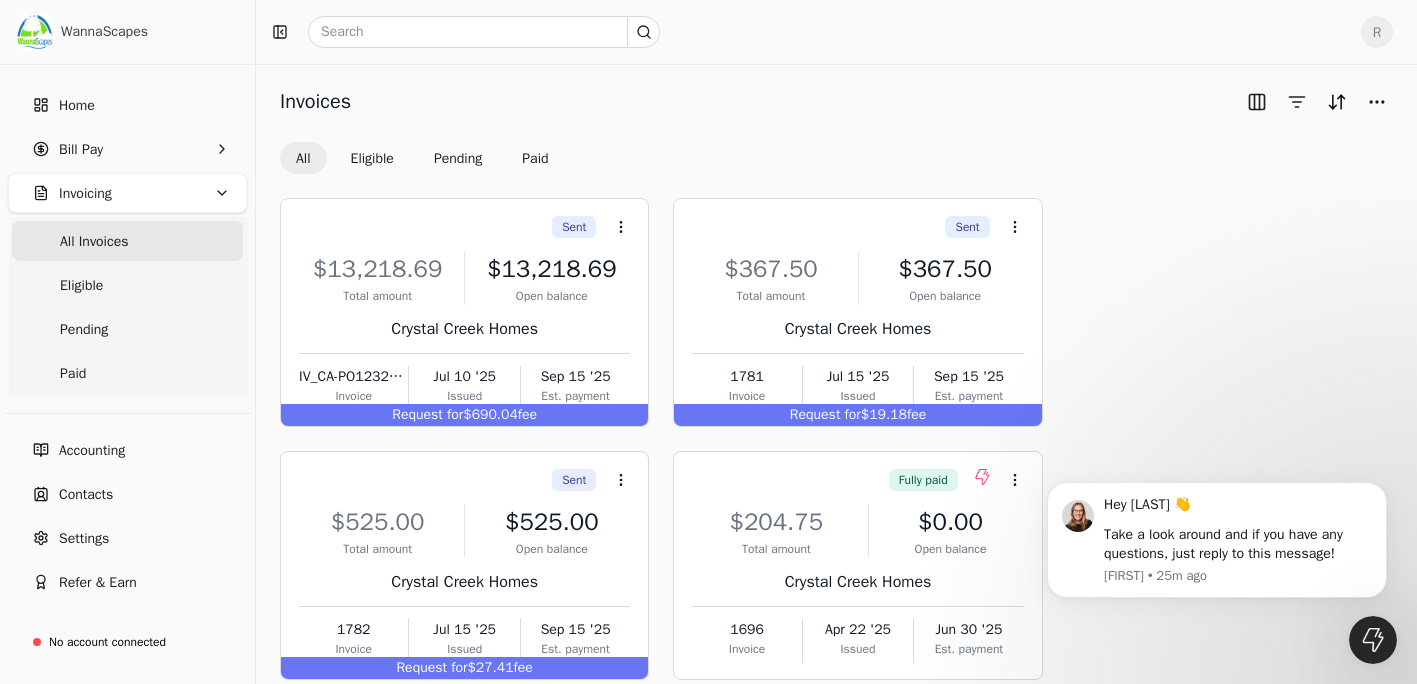 scroll, scrollTop: 0, scrollLeft: 0, axis: both 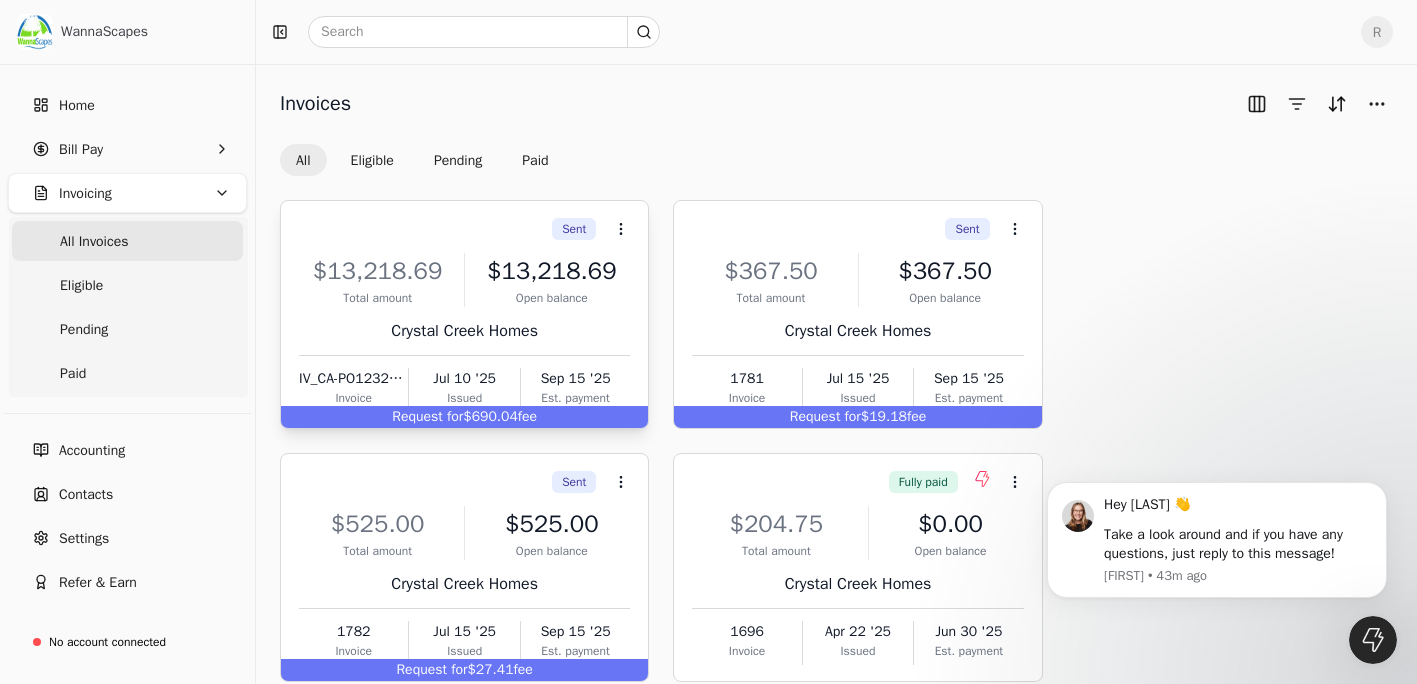 click on "Crystal Creek Homes" at bounding box center (464, 331) 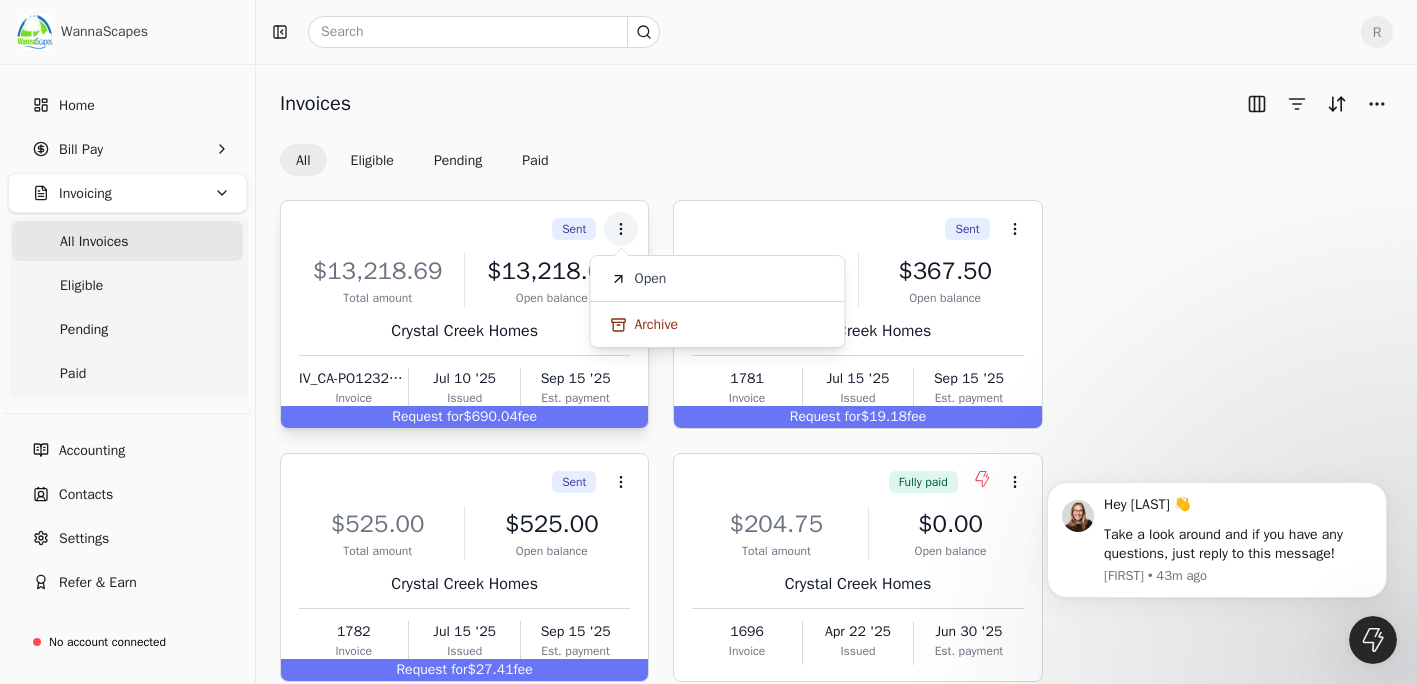 click on "Request for  $690.04  fee" at bounding box center [464, 417] 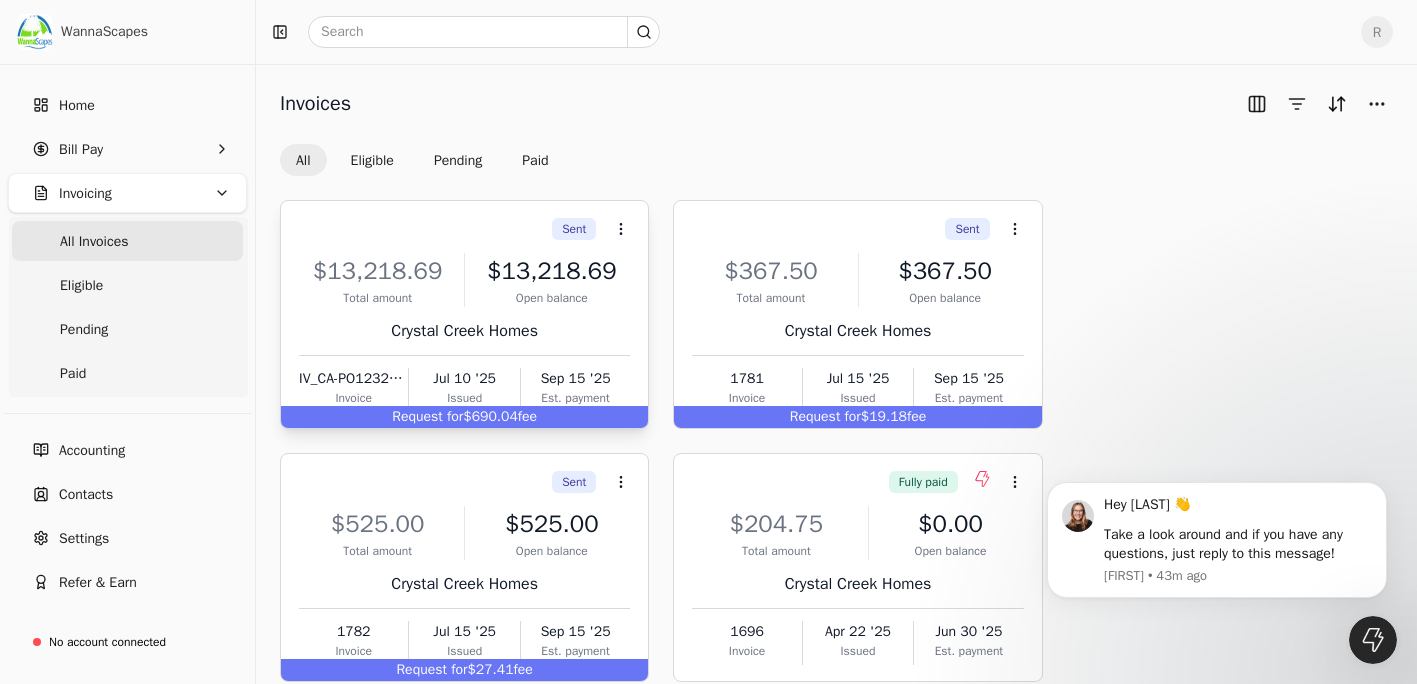 click on "Crystal Creek Homes" at bounding box center [464, 331] 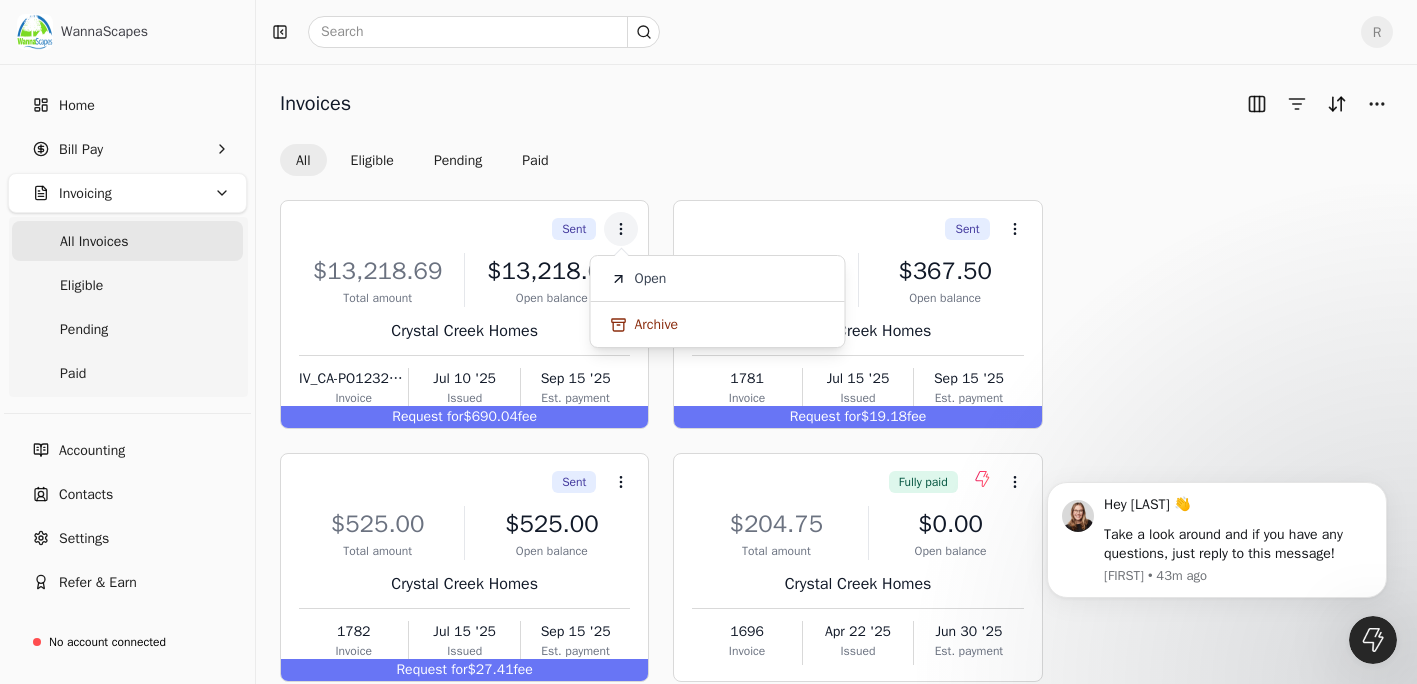 click on "Sent Context Menu Button $13,218.69 Total amount $13,218.69 Open balance Crystal Creek Homes IV_CA-PO123237_20250710170315629 Invoice Jul 10 '25 Issued Sep 15 '25 Est. payment Request for $690.04 fee Sent Context Menu Button $367.50 Total amount $367.50 Open balance Crystal Creek Homes 1781 Invoice Jul 15 '25 Issued Sep 15 '25 Est. payment Request for $19.18 fee Sent Context Menu Button $525.00 Total amount $525.00 Open balance Crystal Creek Homes 1782 Invoice Jul 15 '25 Issued Sep 15 '25 Est. payment Request for $27.41 fee Fully paid Context Menu Button $204.75 Total amount $0.00 Open balance Crystal Creek Homes 1696 Invoice Apr 22 '25 Issued Jun 30 '25 Est. payment Fully paid Context Menu Button $204.75 Total amount $0.00 Open balance Crystal Creek Homes 1697 Invoice Apr 22 '25 Issued Jun 30 '25 Est. payment Partially paid Context Menu Button $2,258.63 Total amount $111.89 Open balance Crystal Creek Homes 1719 Invoice May 21 '25 Issued Jul 30 '25 Est. payment Partially paid Context Menu Button $262.50" at bounding box center [836, 820] 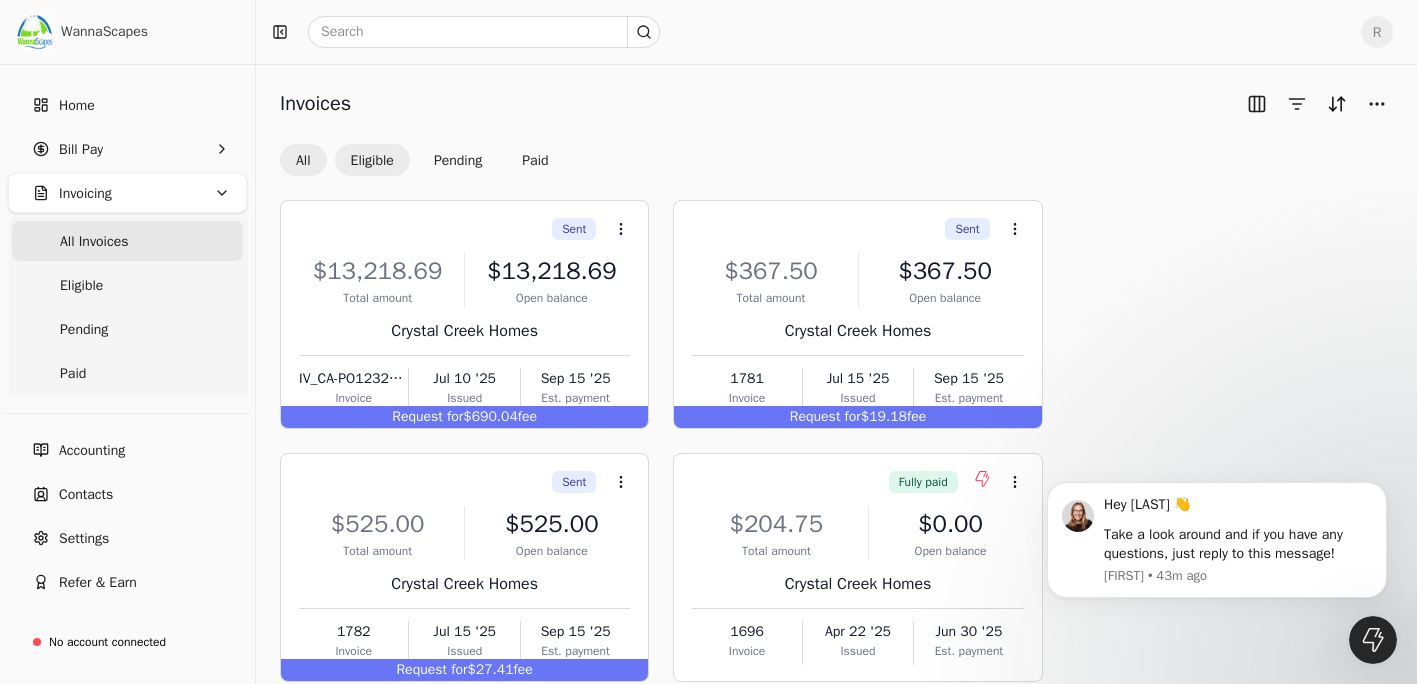 click on "Eligible" at bounding box center [372, 160] 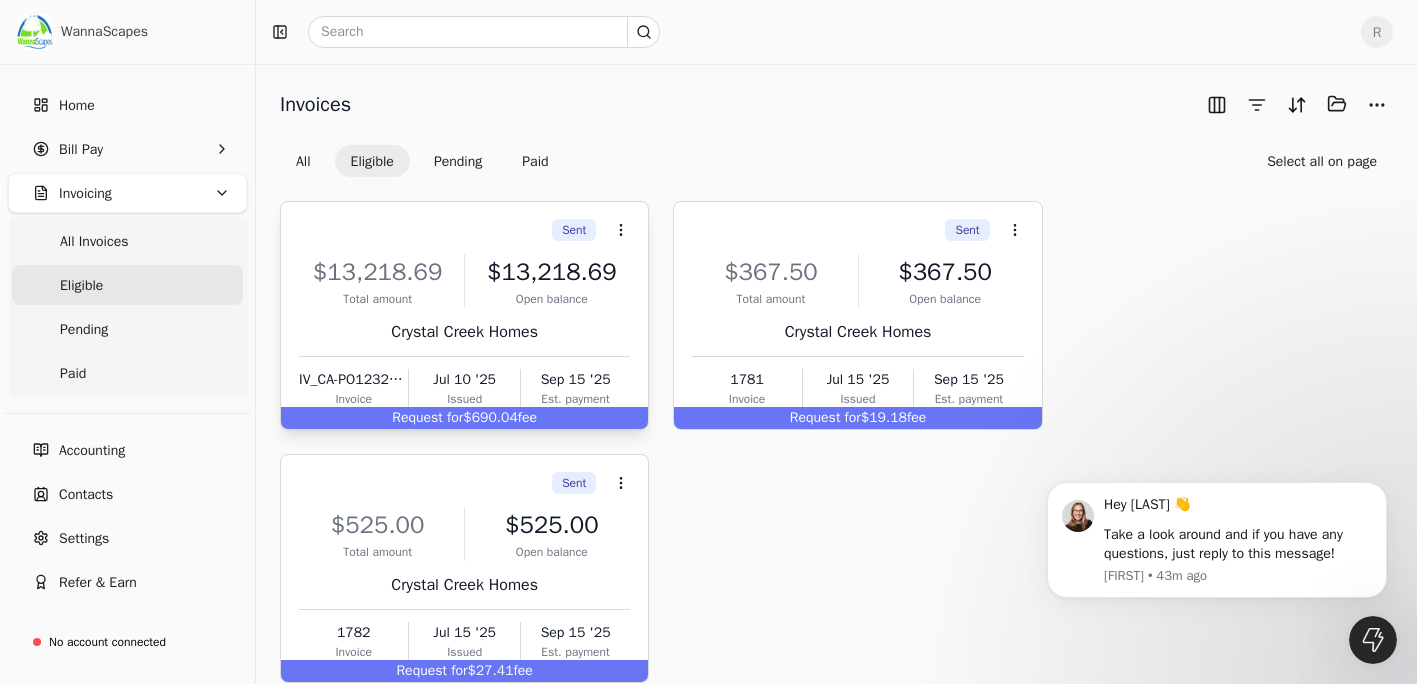 click on "Crystal Creek Homes" at bounding box center (464, 332) 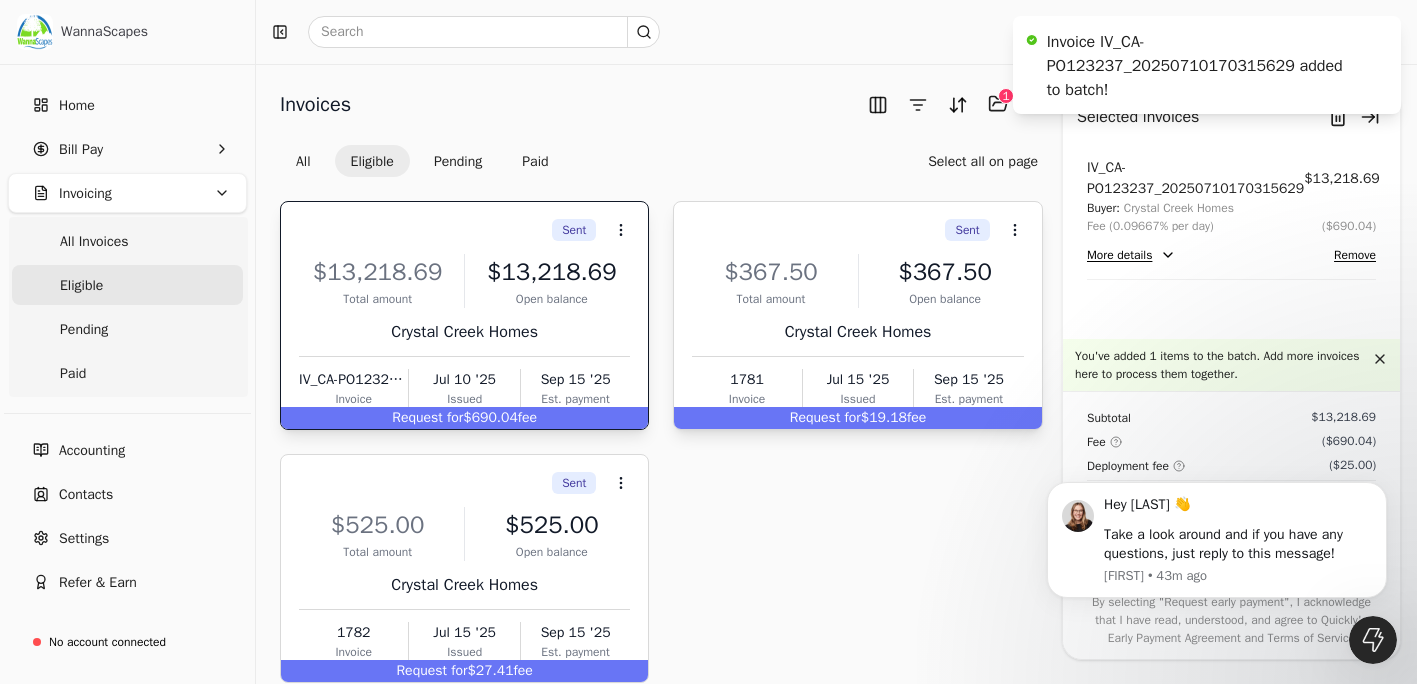 click on "Total amount $367.50 Open balance Crystal Creek Homes 1781 Invoice Jul 15 '25 Issued Sep 15 '25 Est. payment" at bounding box center (857, 327) 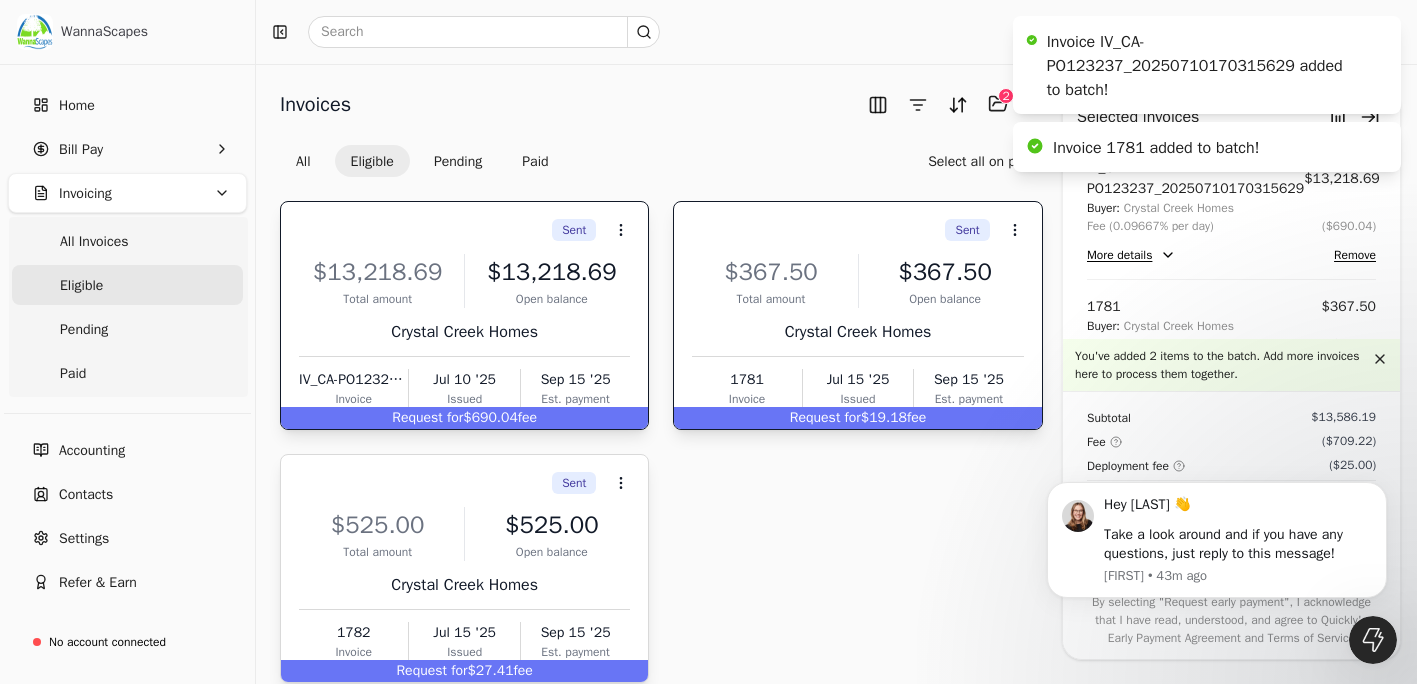 click on "Total amount $525.00 Open balance Crystal Creek Homes 1782 Invoice Jul 15 '25 Issued Sep 15 '25 Est. payment" at bounding box center (464, 580) 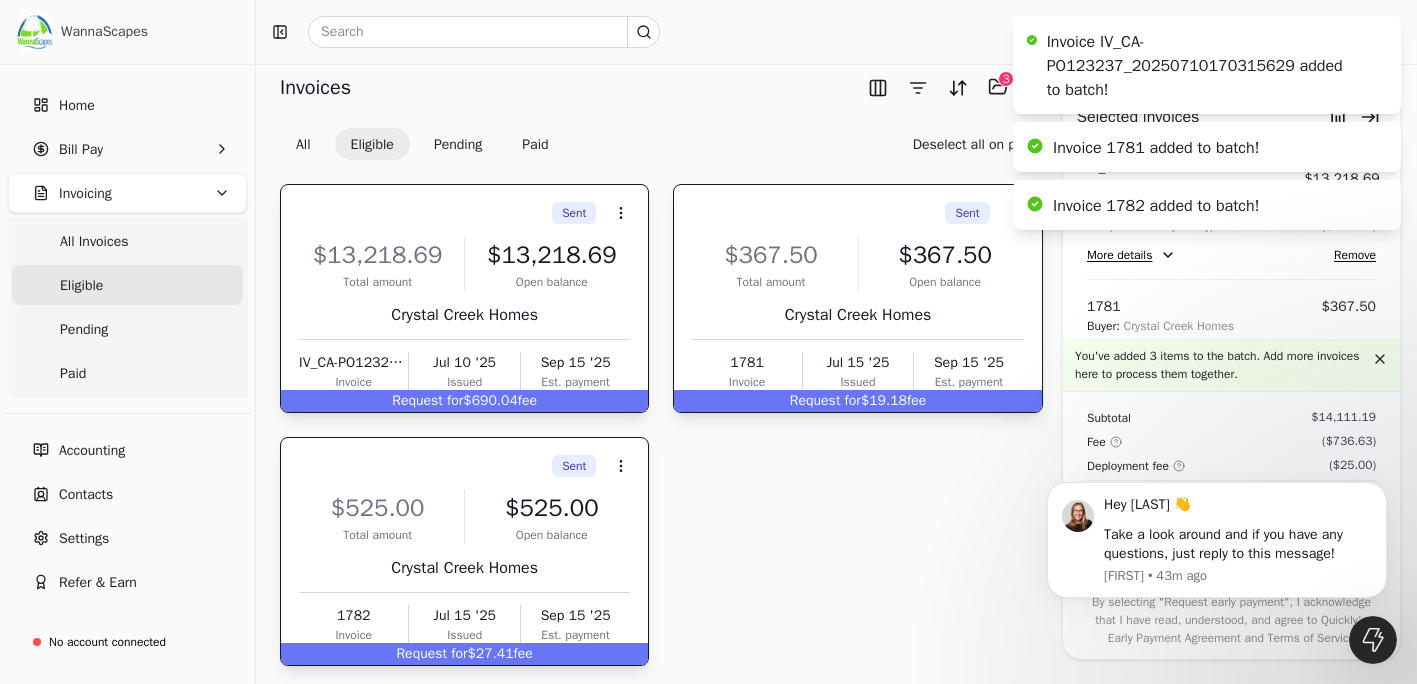 scroll, scrollTop: 0, scrollLeft: 0, axis: both 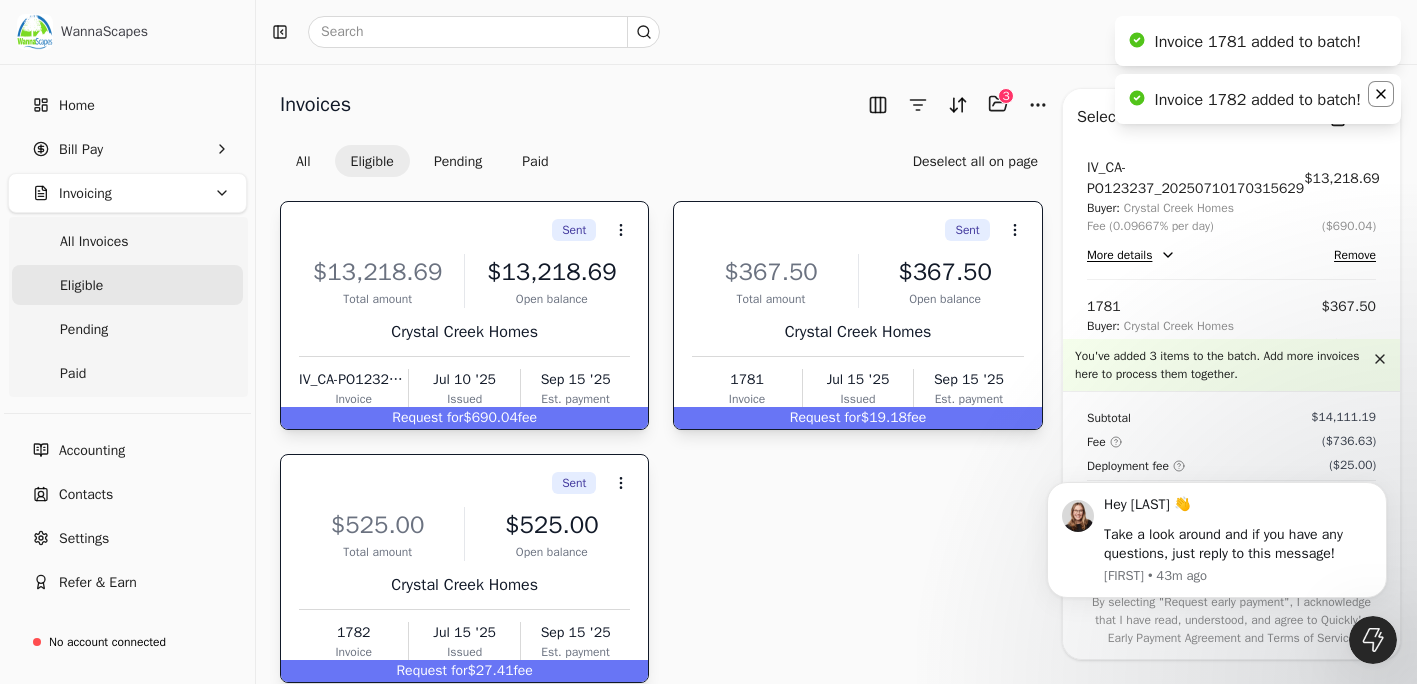 click 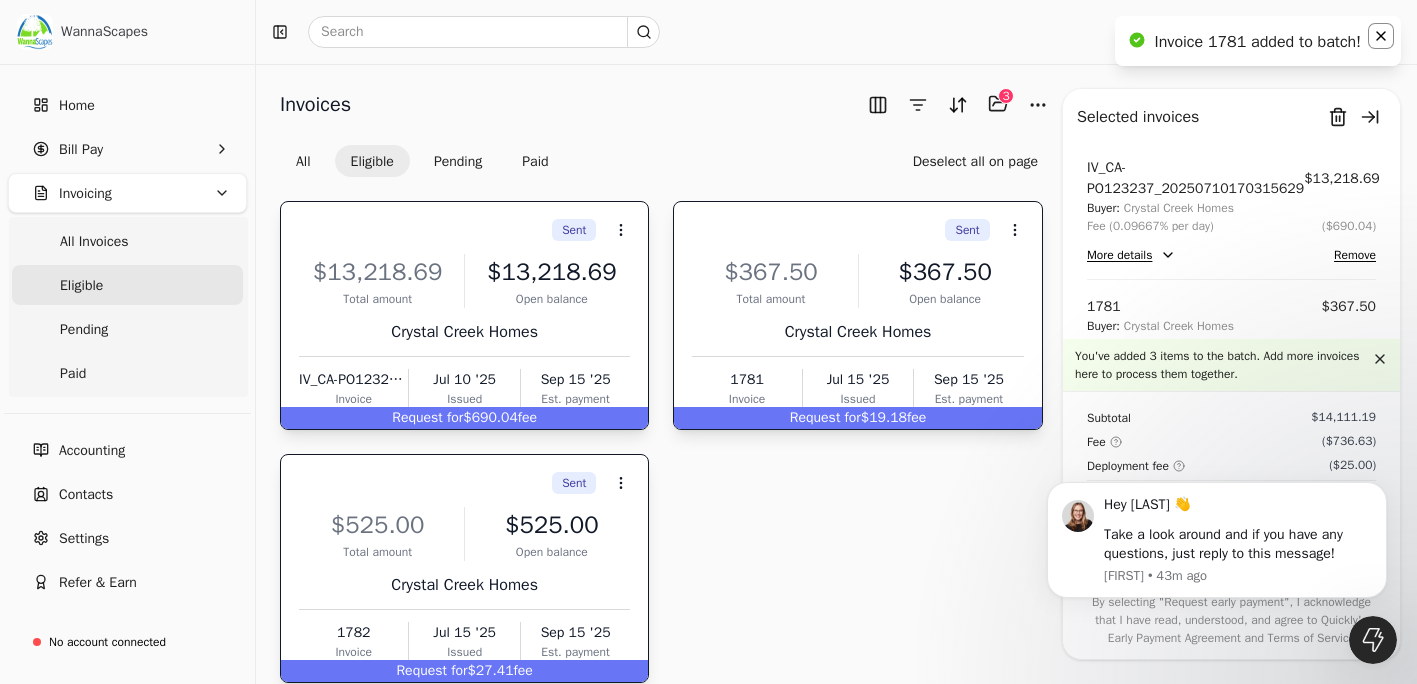 click 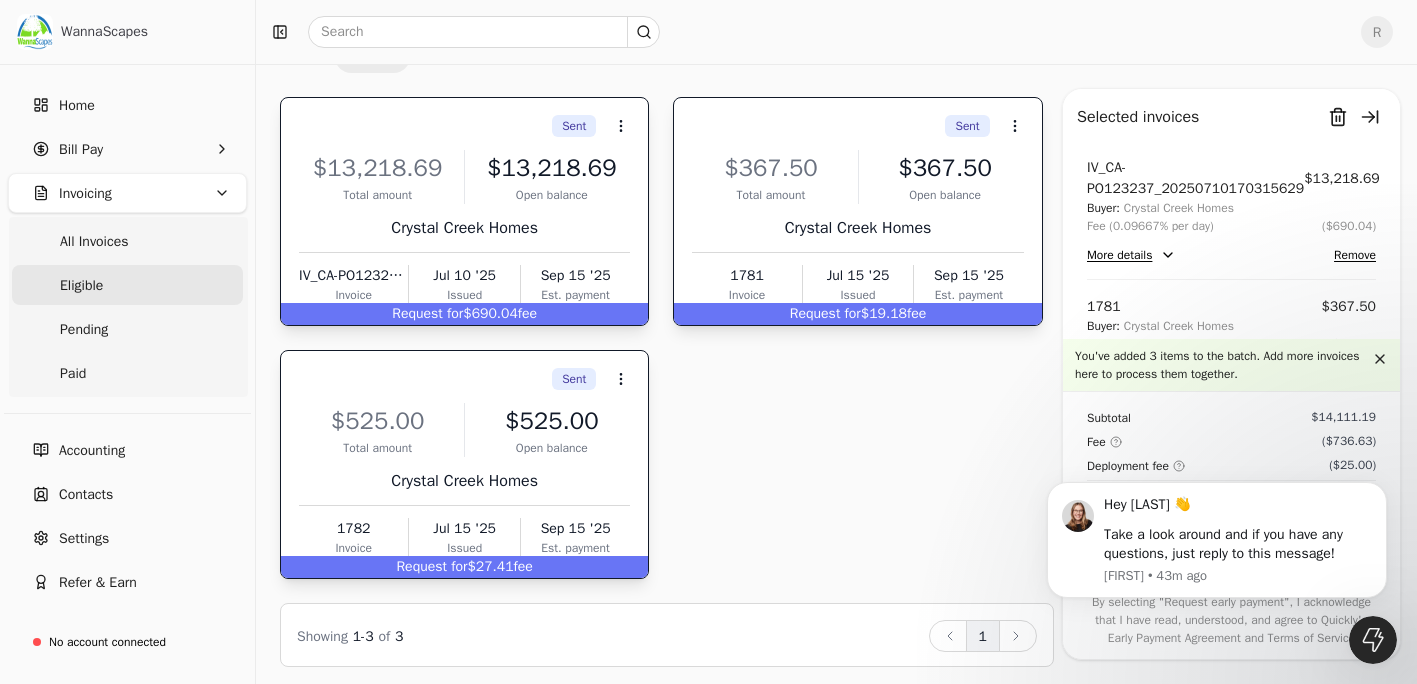 scroll, scrollTop: 110, scrollLeft: 0, axis: vertical 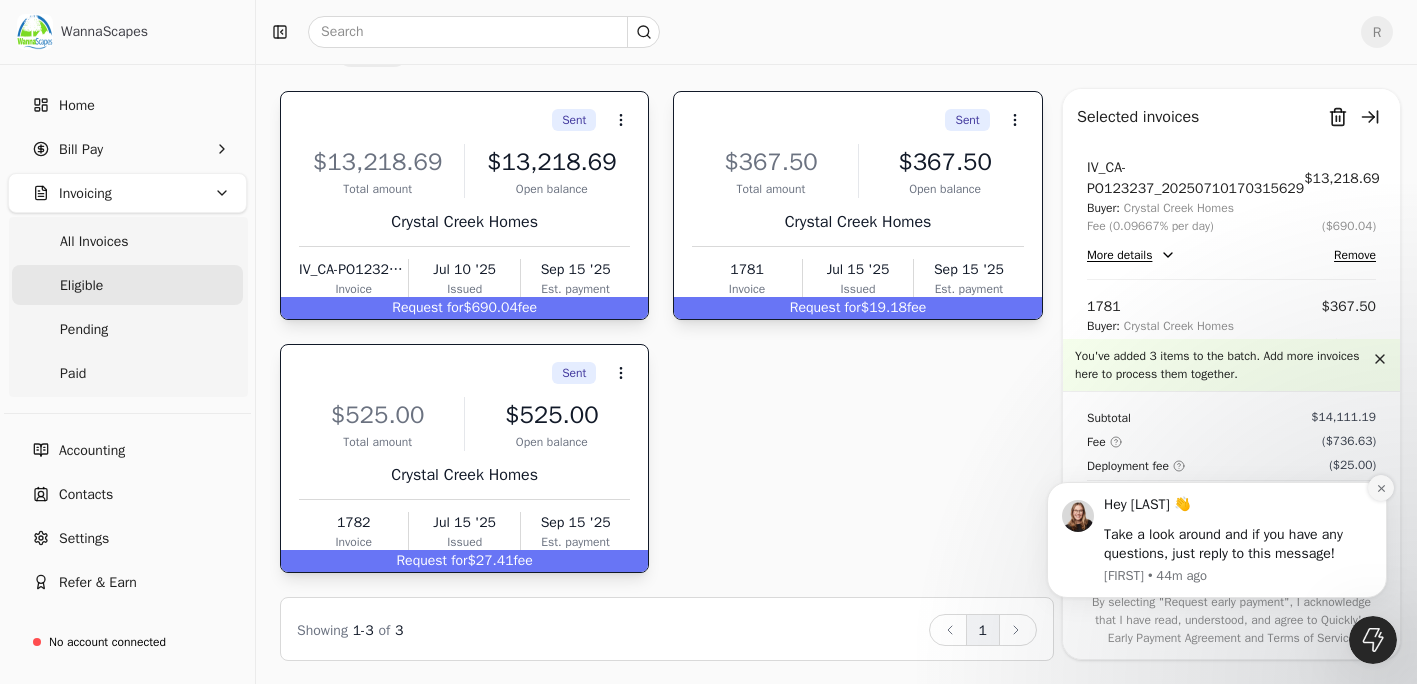click 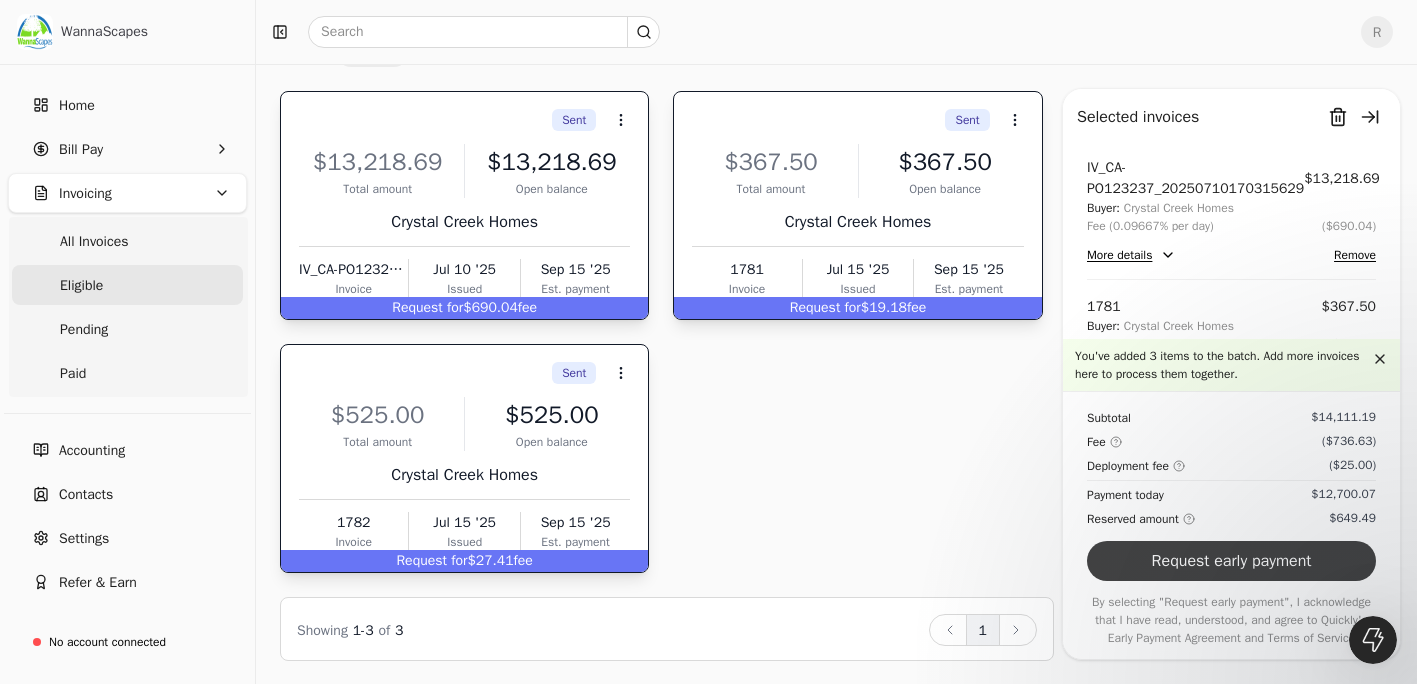 click on "Request early payment" at bounding box center (1231, 561) 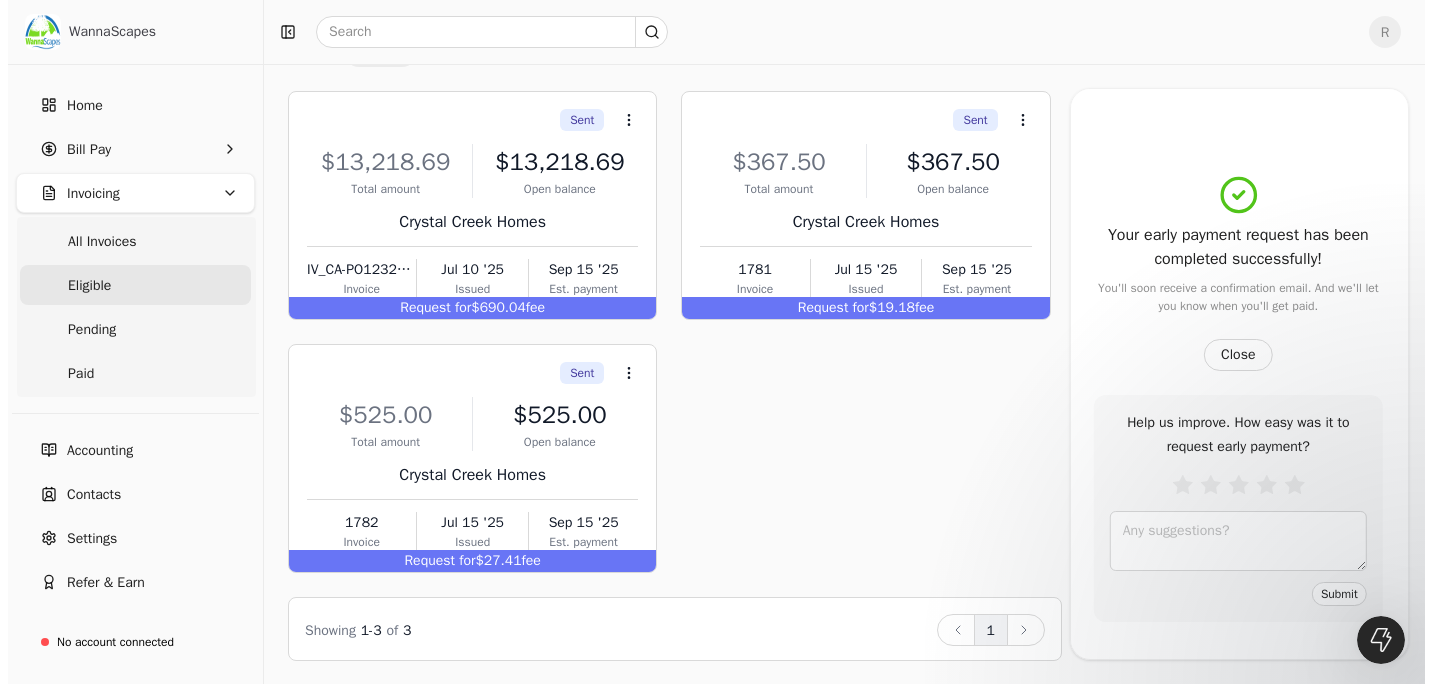 scroll, scrollTop: 0, scrollLeft: 0, axis: both 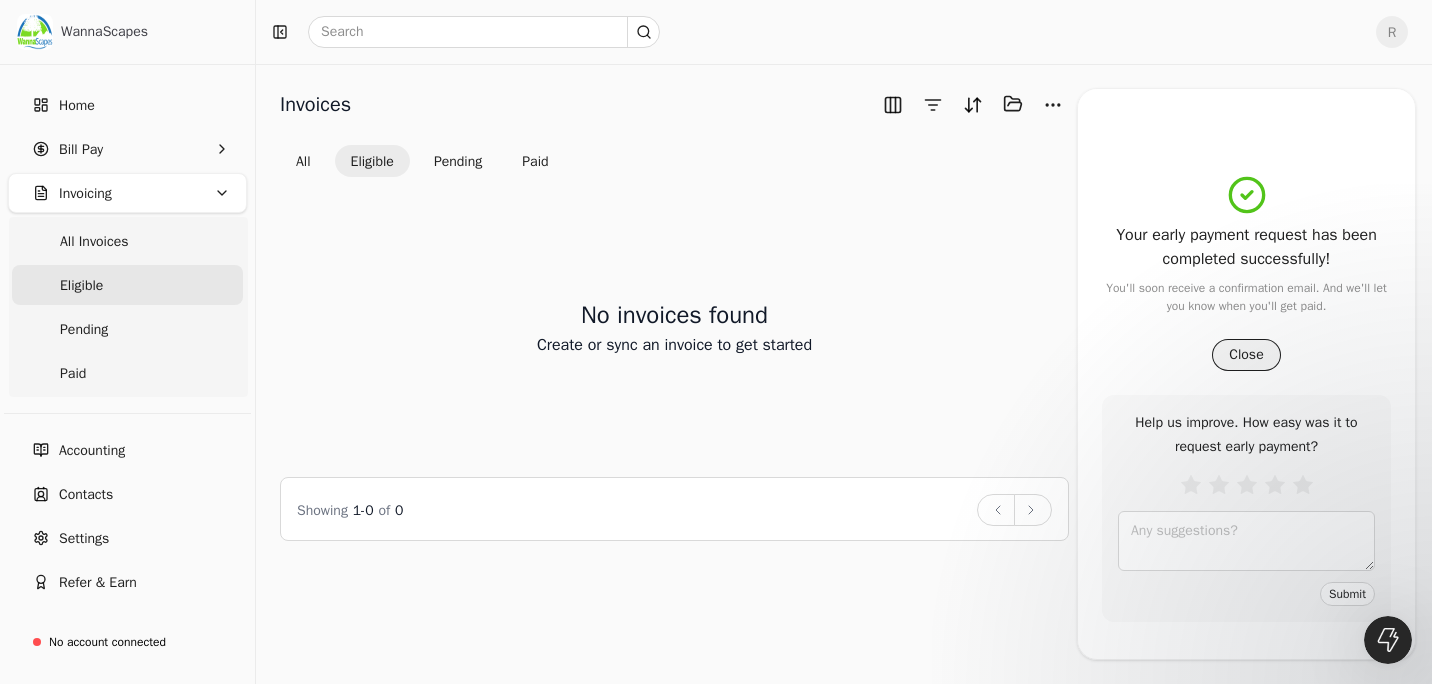 click on "Close" at bounding box center [1246, 355] 